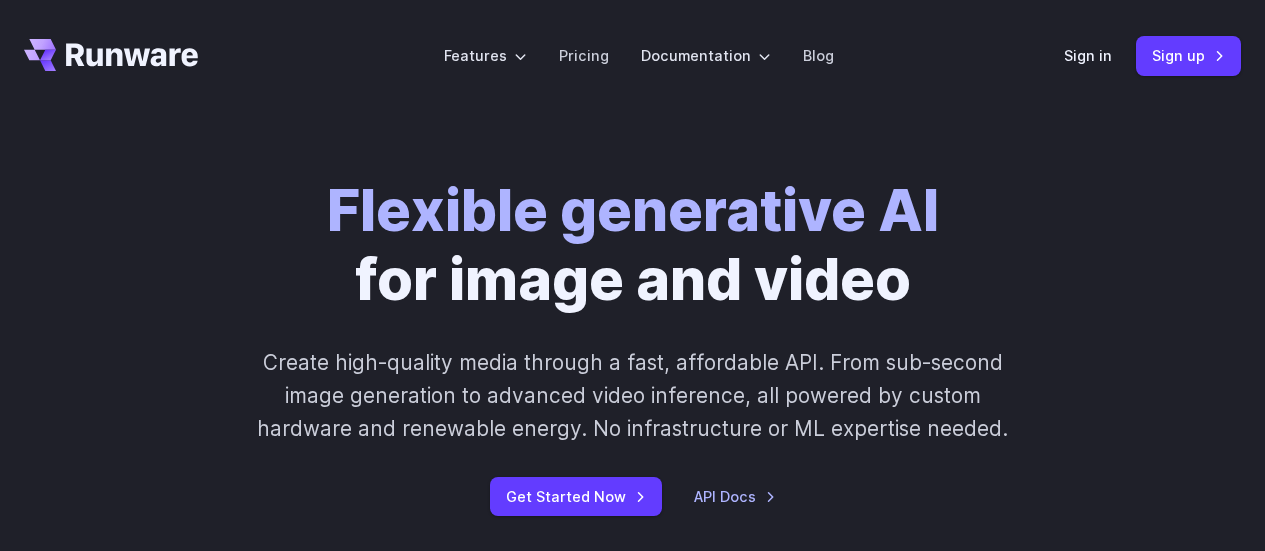 scroll, scrollTop: 464, scrollLeft: 0, axis: vertical 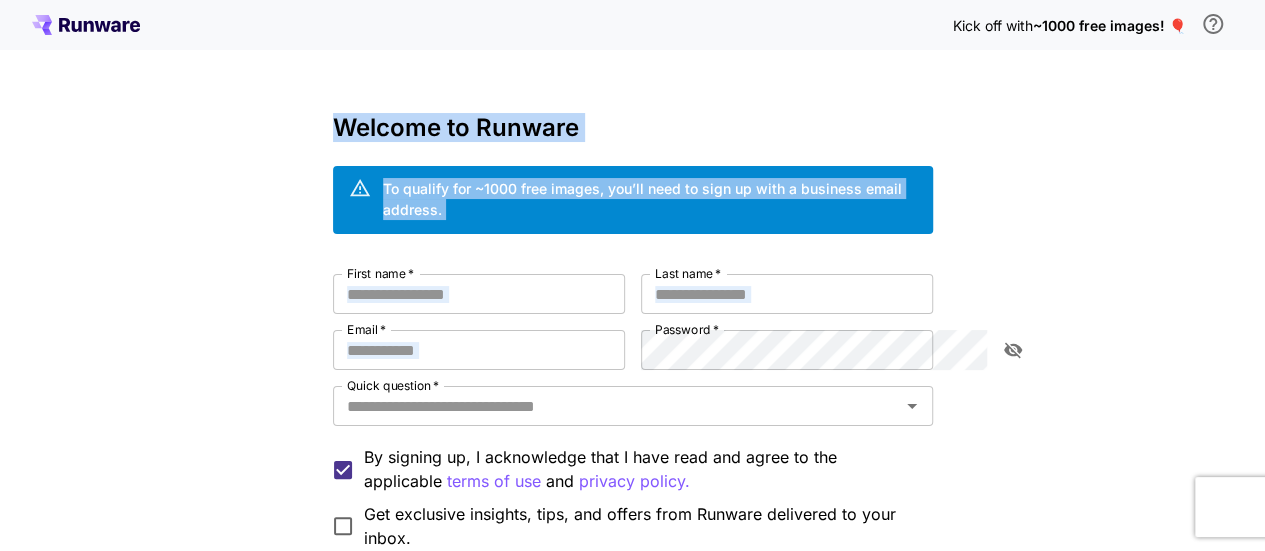 drag, startPoint x: 1256, startPoint y: 195, endPoint x: 1229, endPoint y: 329, distance: 136.69308 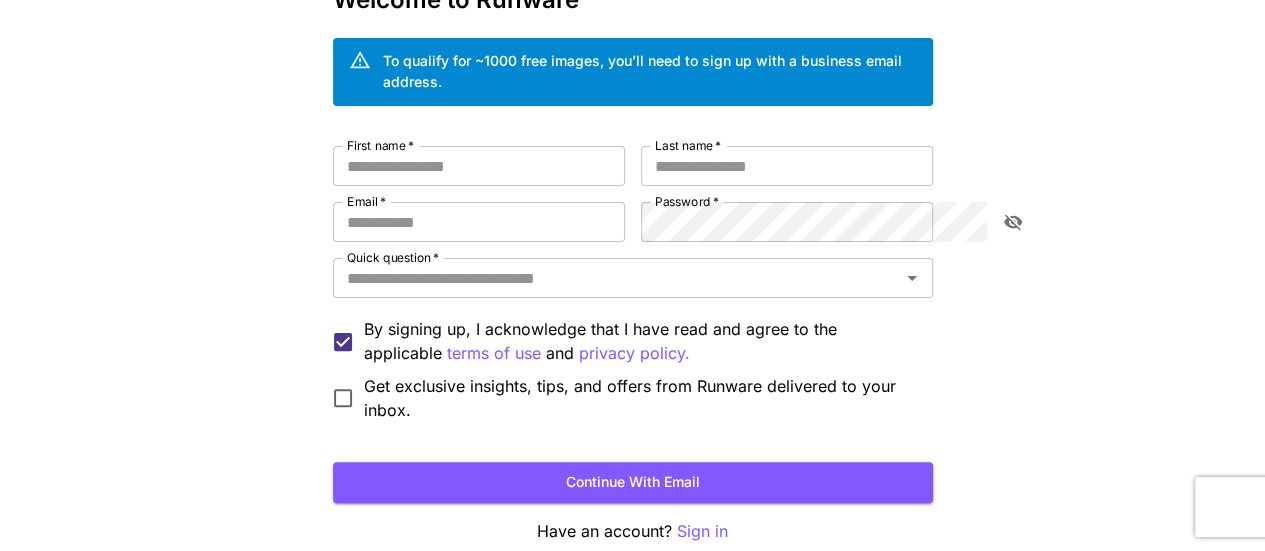 scroll, scrollTop: 80, scrollLeft: 0, axis: vertical 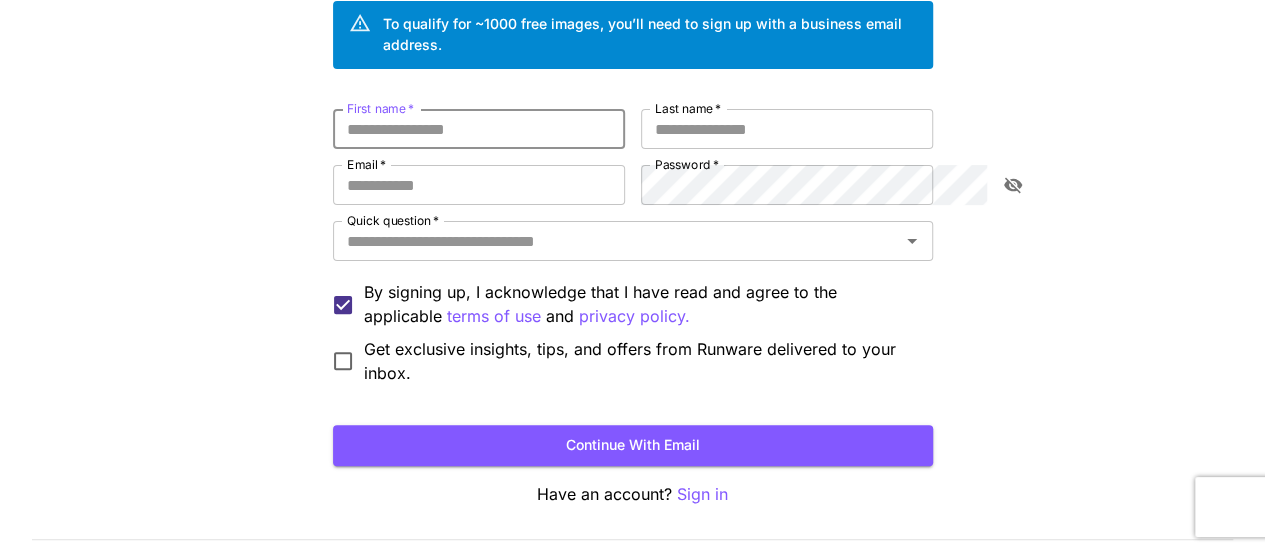 click on "First name   *" at bounding box center [479, 129] 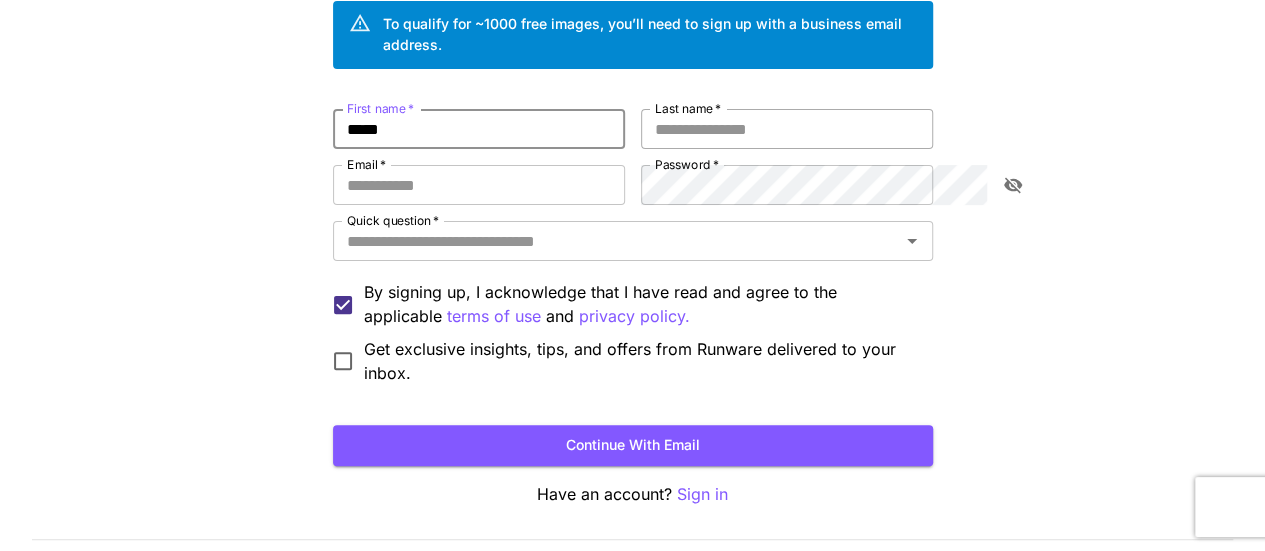 type on "*****" 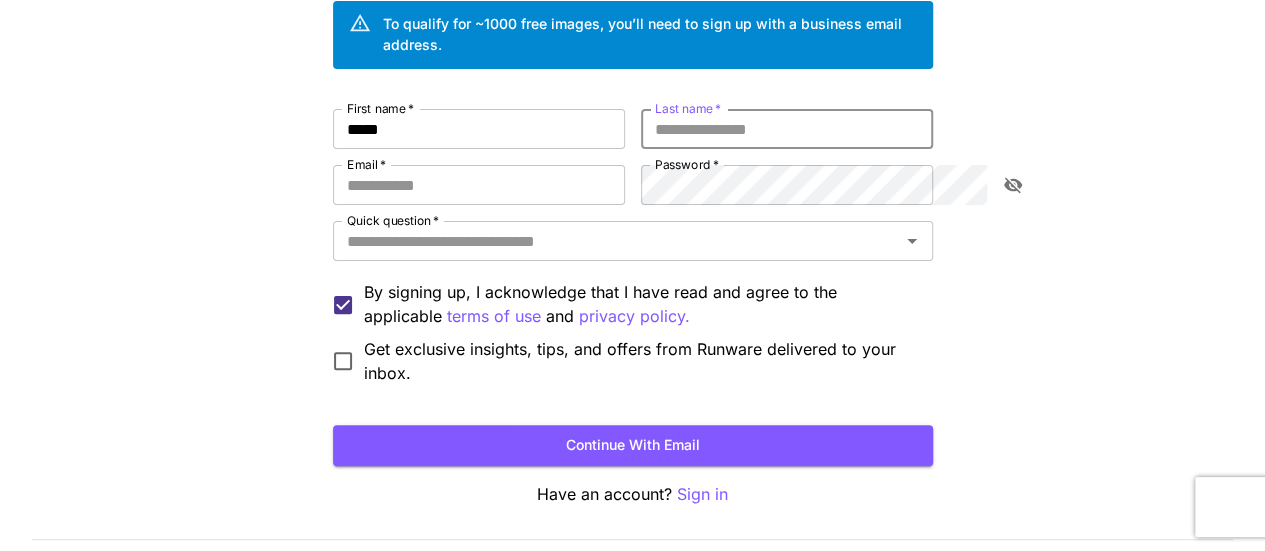 click on "Last name   *" at bounding box center [787, 129] 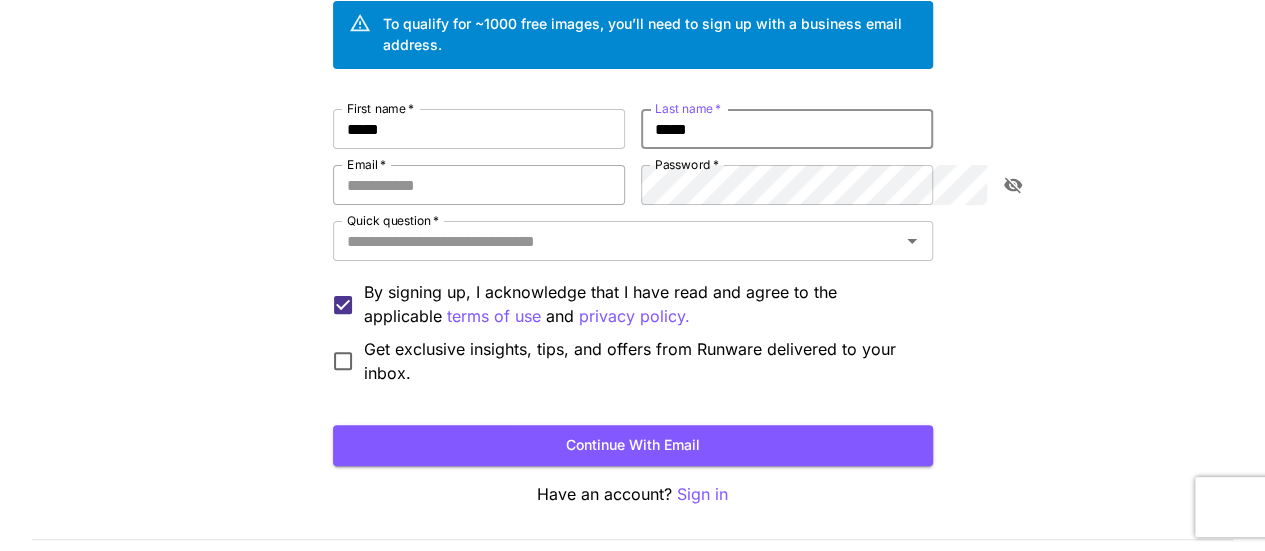 type on "*****" 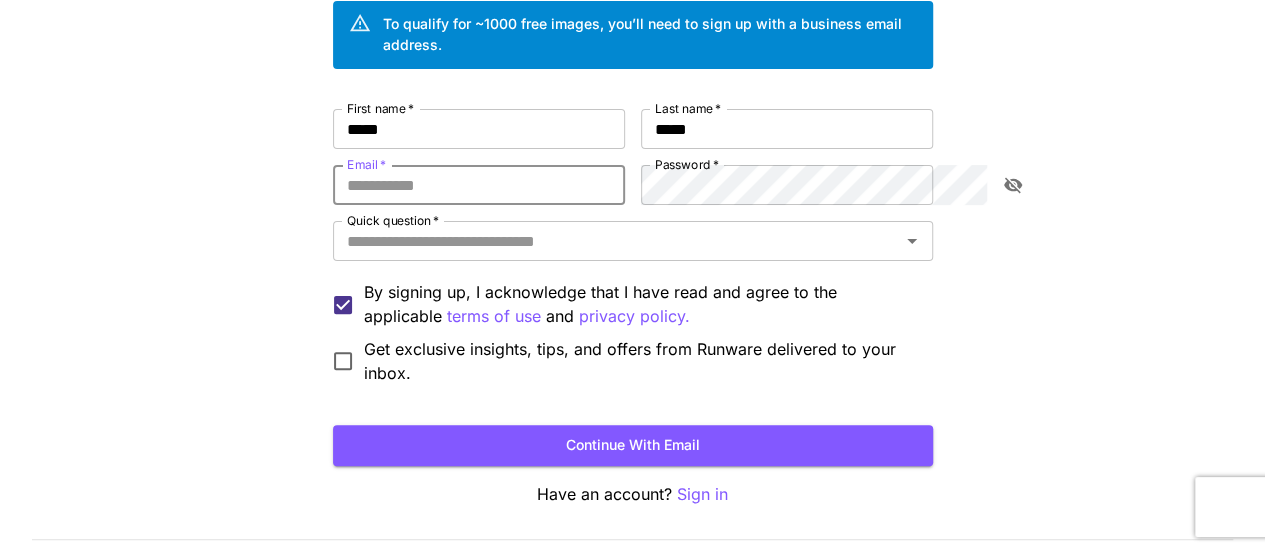 click on "Email   *" at bounding box center [479, 185] 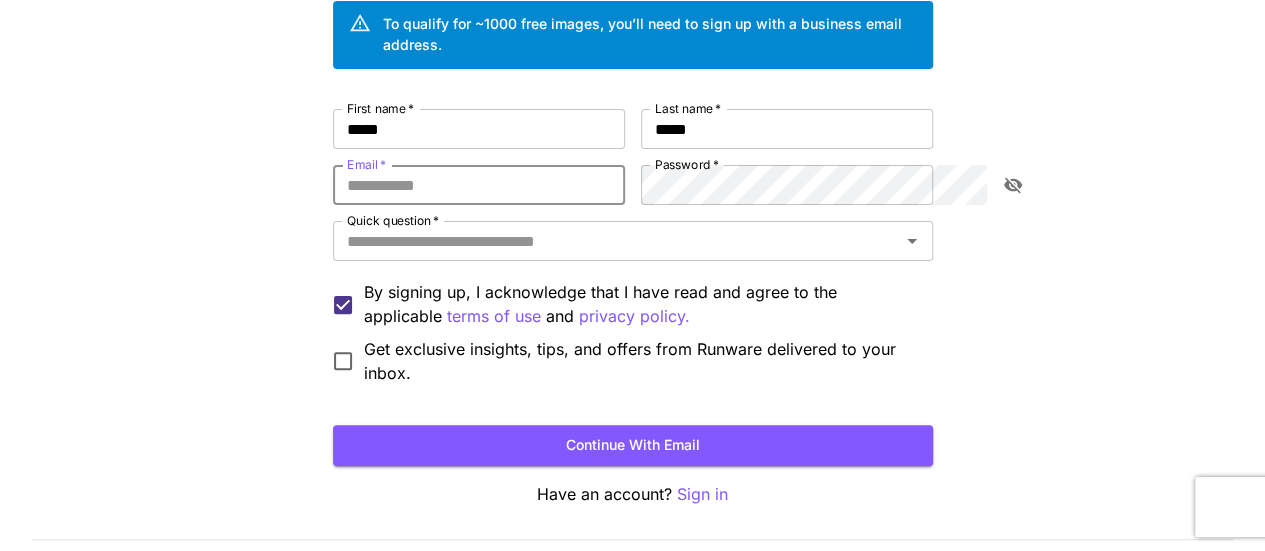 type on "**********" 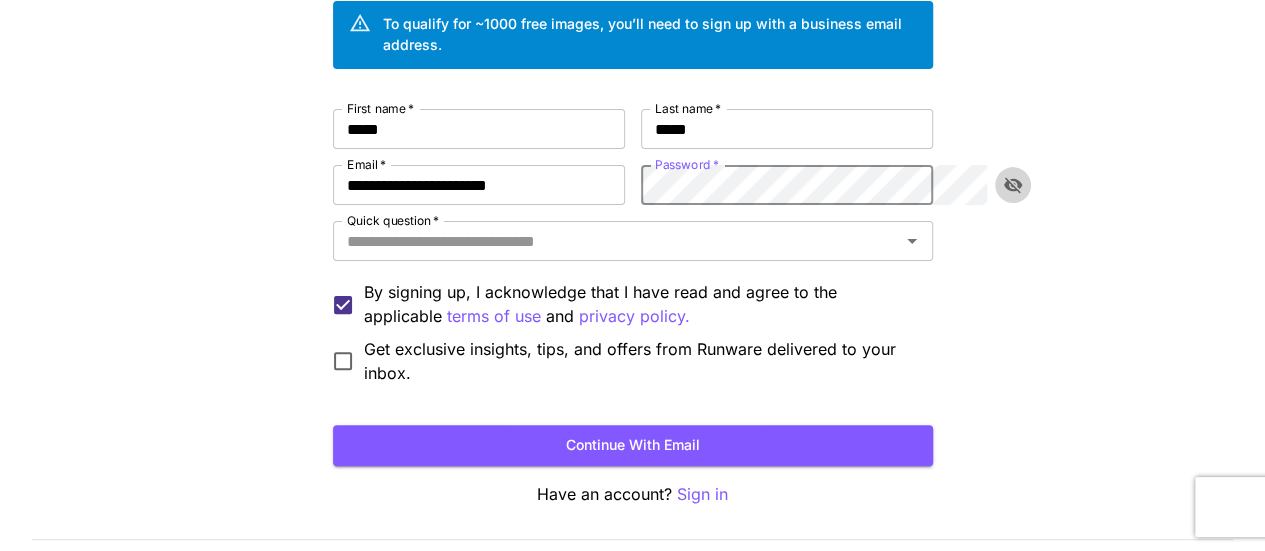 click 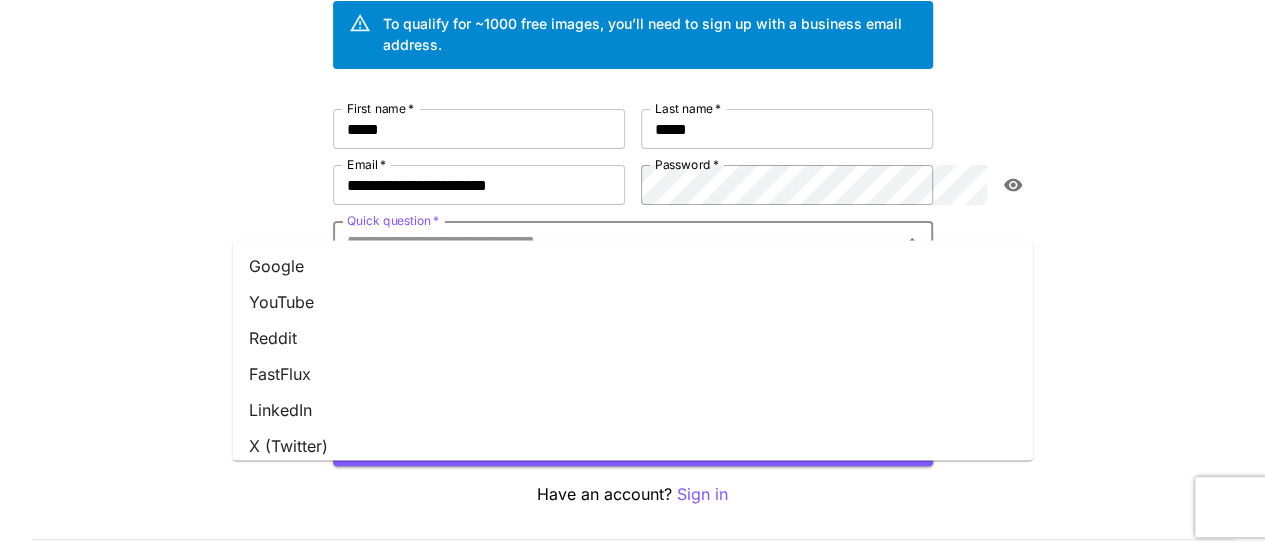 click on "Quick question   *" at bounding box center [616, 241] 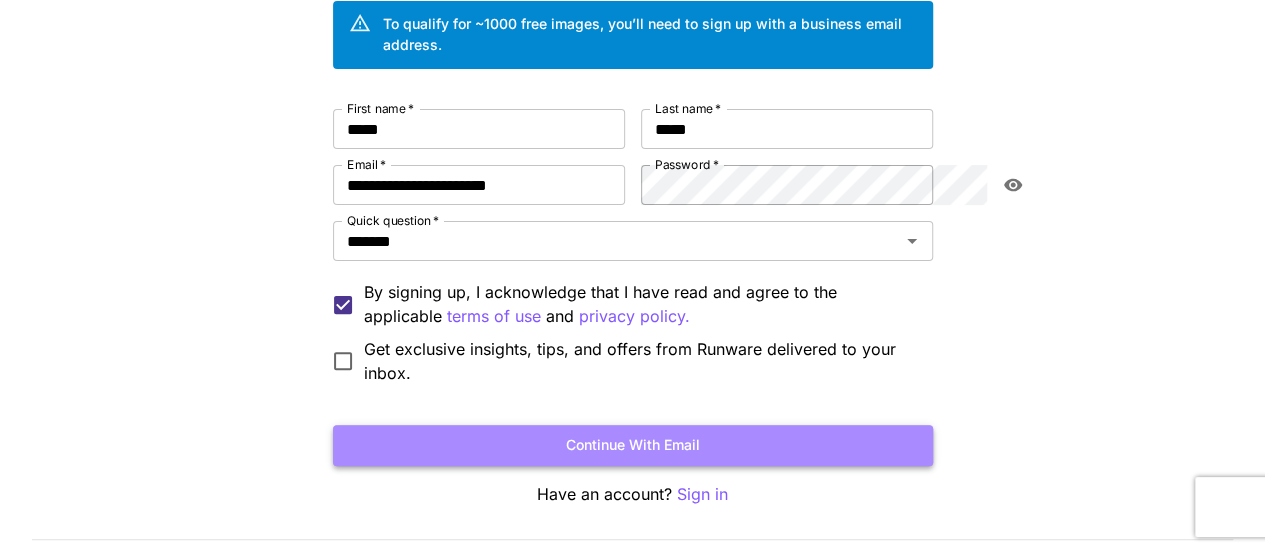 click on "Continue with email" at bounding box center [633, 445] 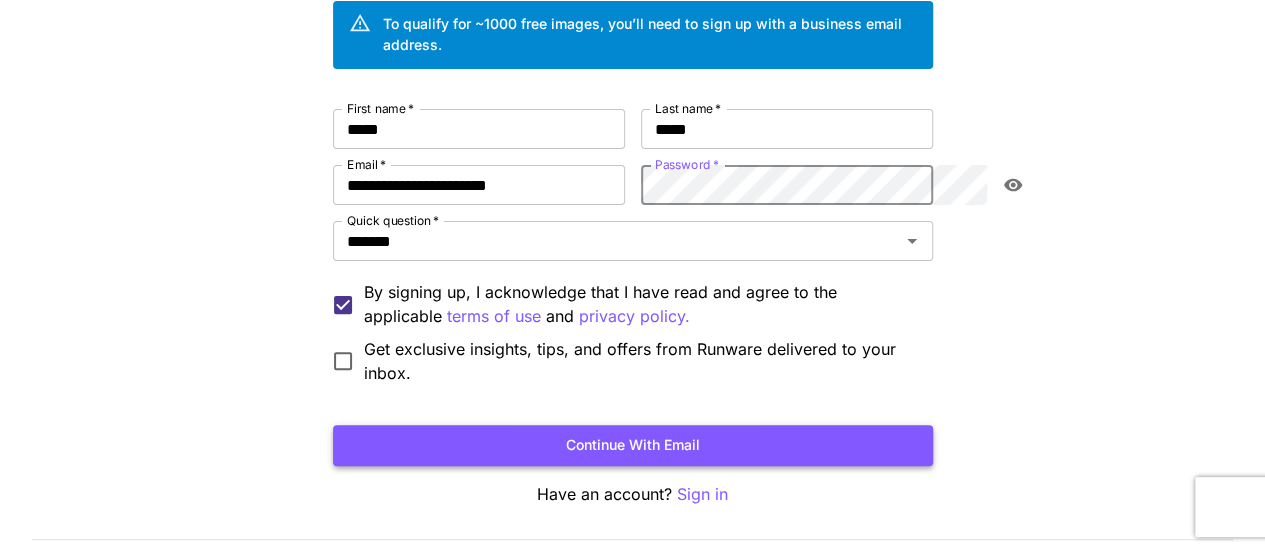 click on "Continue with email" at bounding box center (633, 445) 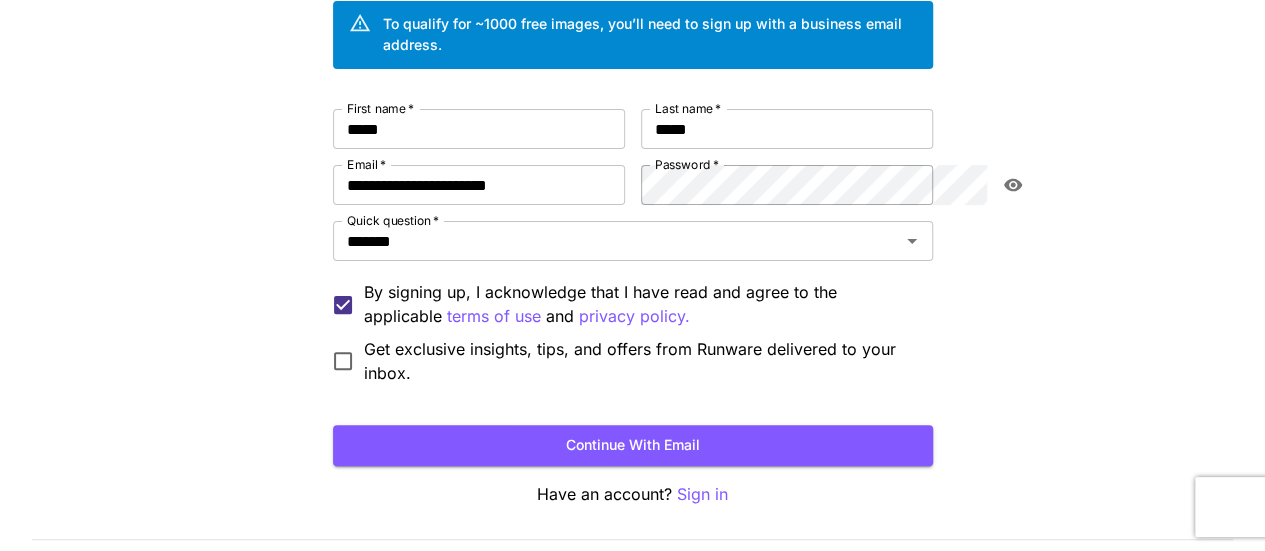 scroll, scrollTop: 0, scrollLeft: 0, axis: both 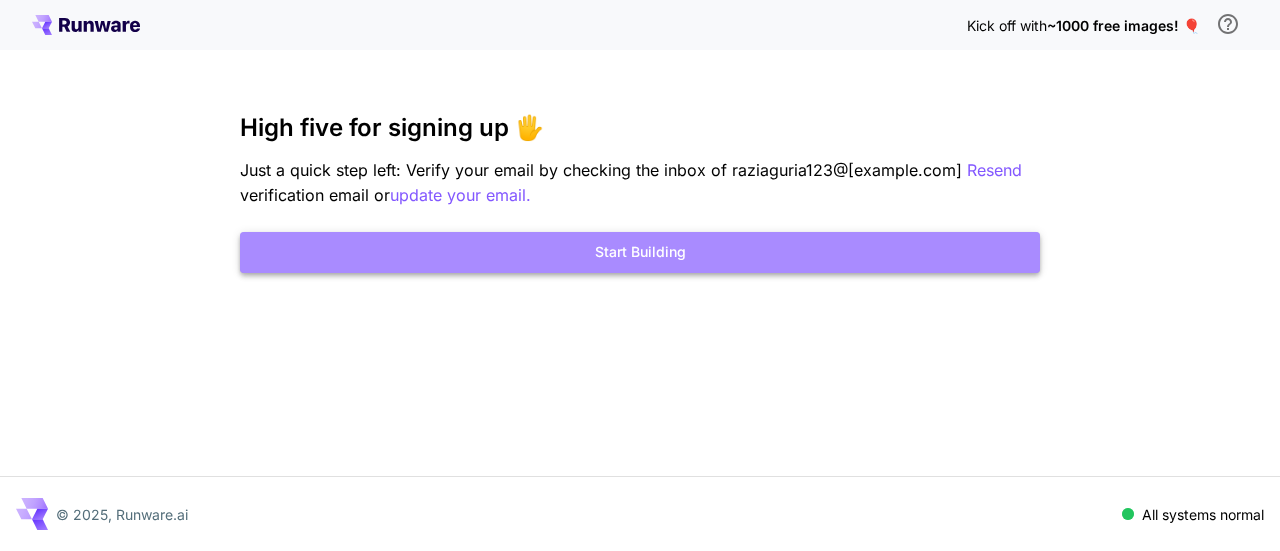 click on "Start Building" at bounding box center (640, 252) 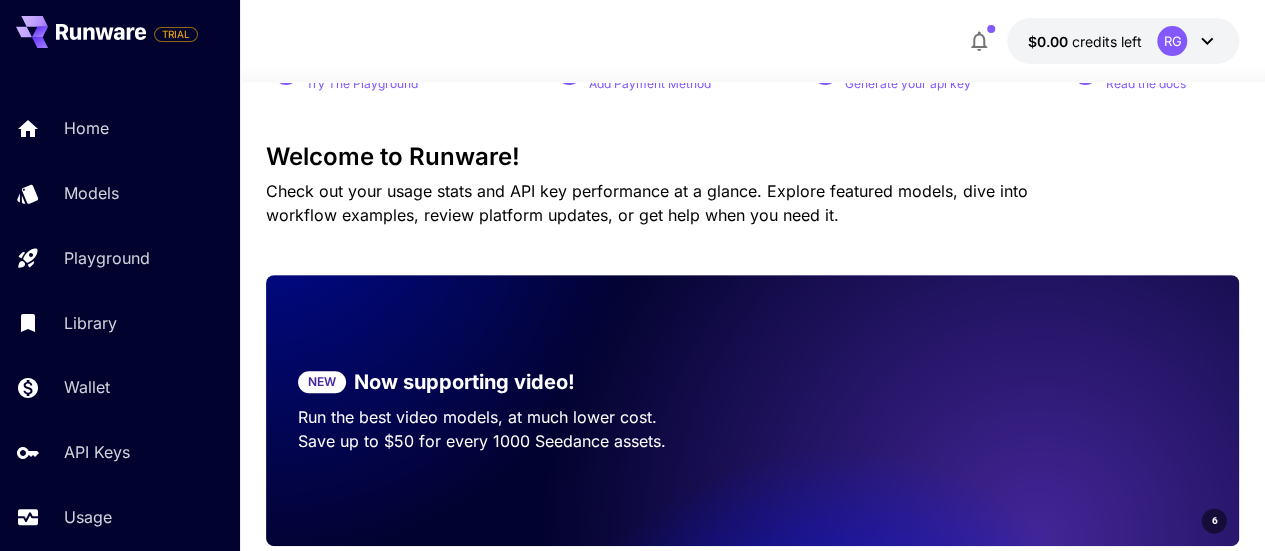 scroll, scrollTop: 0, scrollLeft: 0, axis: both 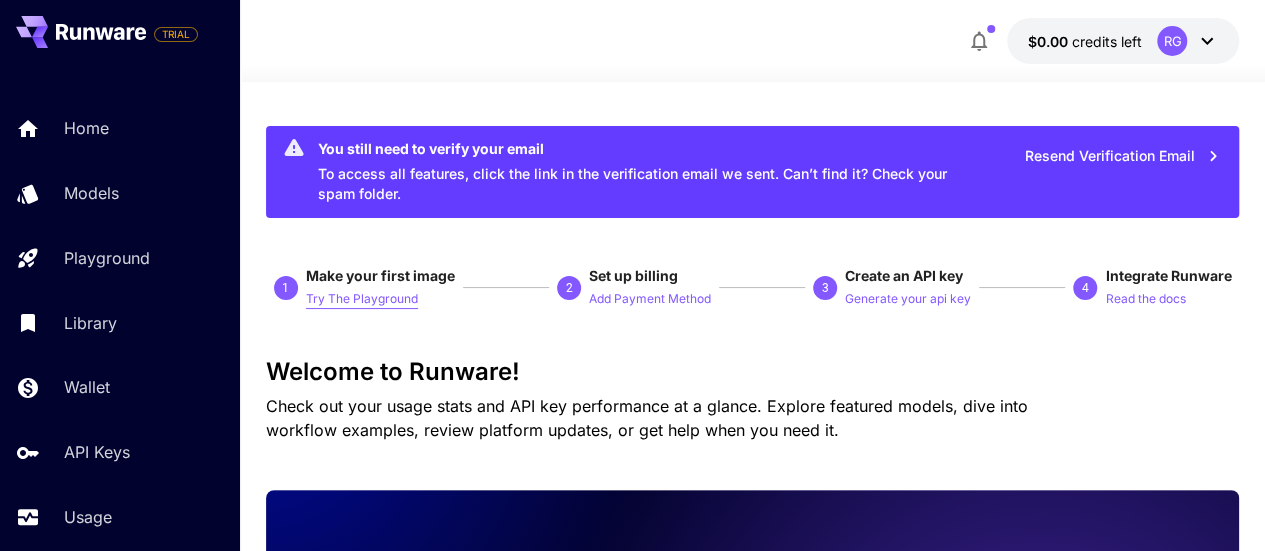 click on "Try The Playground" at bounding box center [362, 299] 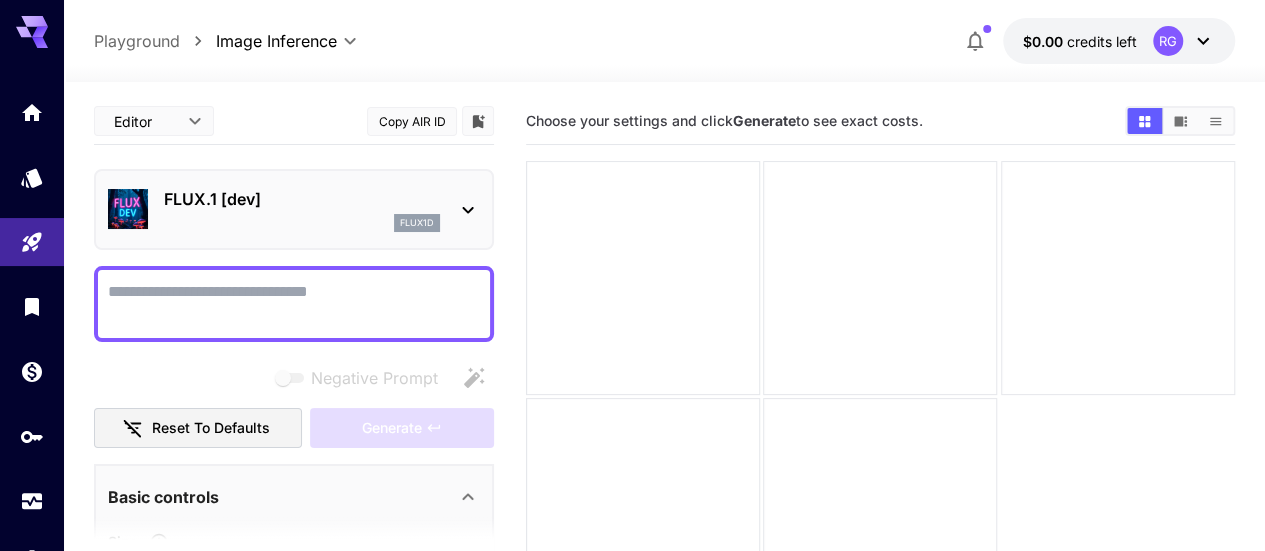 paste on "**********" 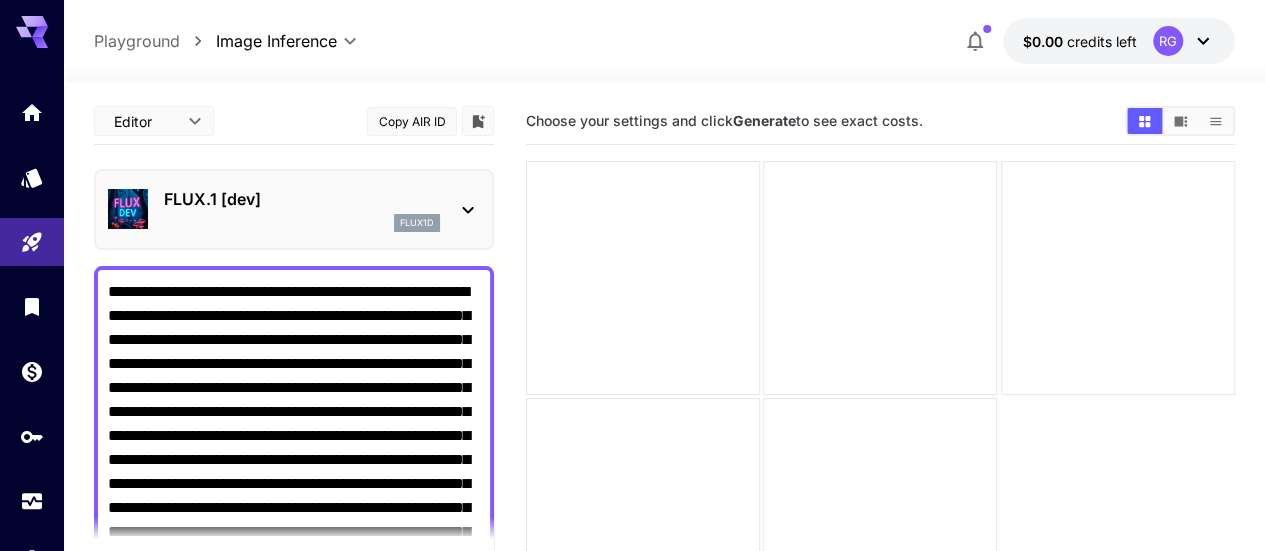 scroll, scrollTop: 15, scrollLeft: 0, axis: vertical 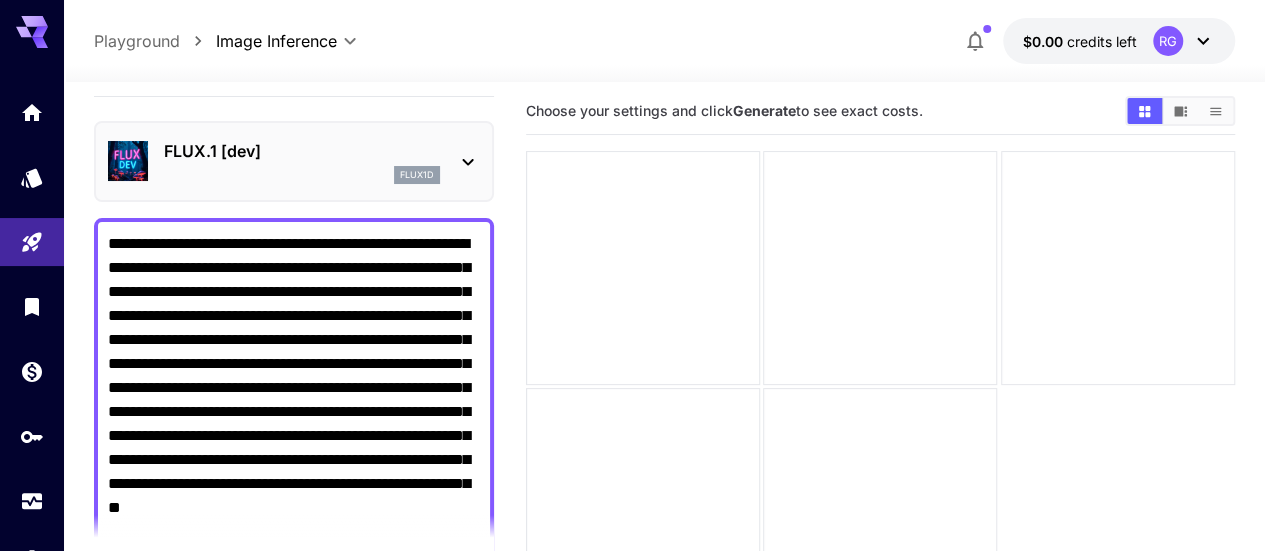 type on "**********" 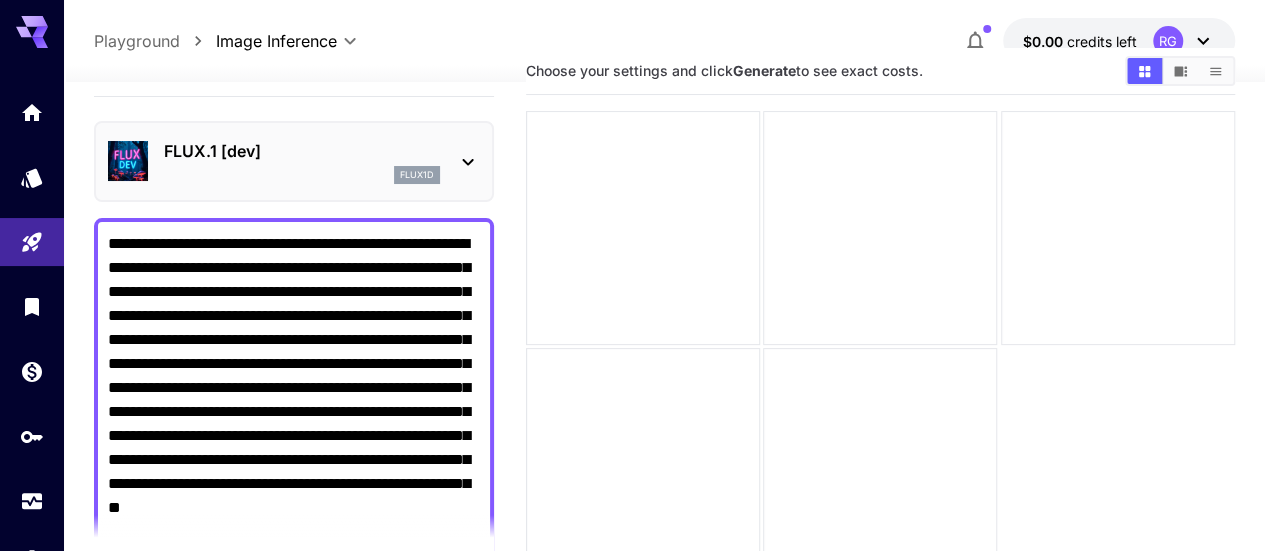 scroll, scrollTop: 90, scrollLeft: 0, axis: vertical 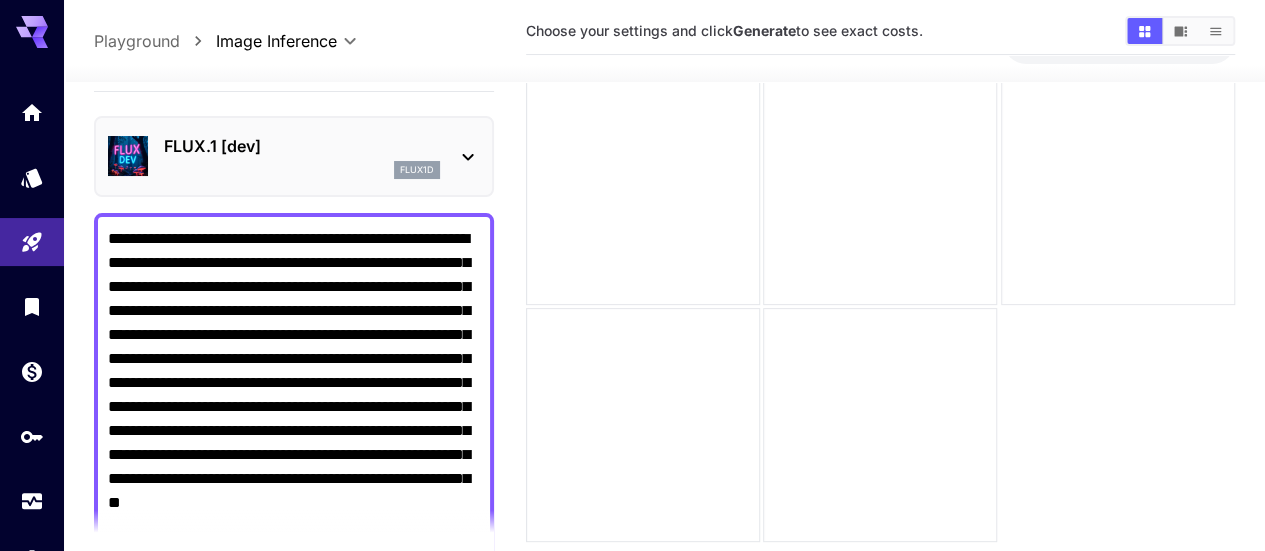click on "**********" at bounding box center [294, 775] 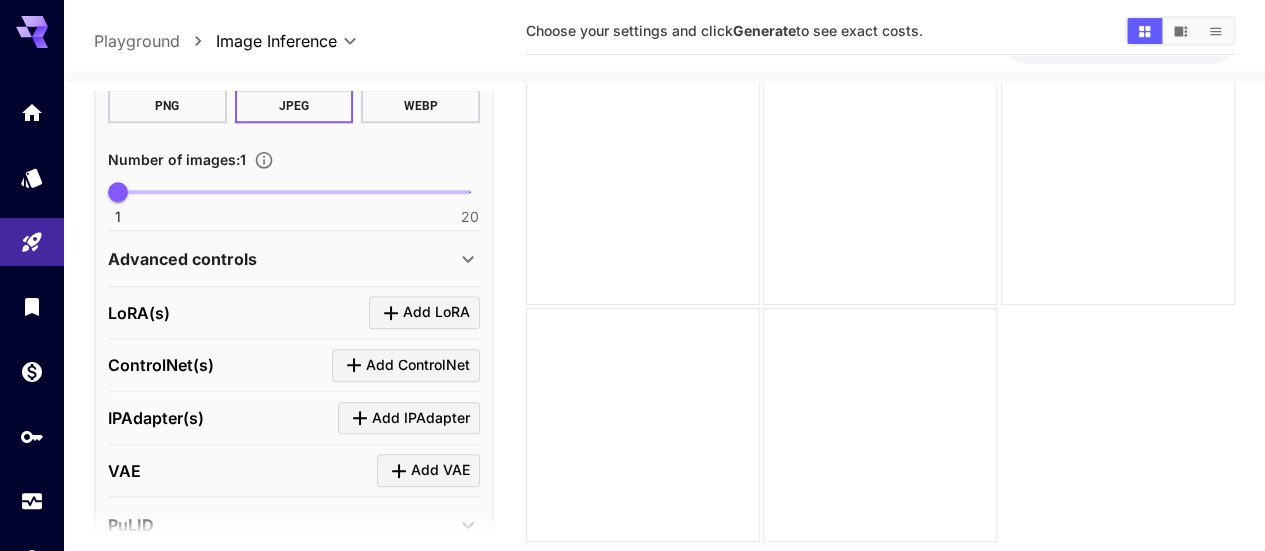 scroll, scrollTop: 942, scrollLeft: 0, axis: vertical 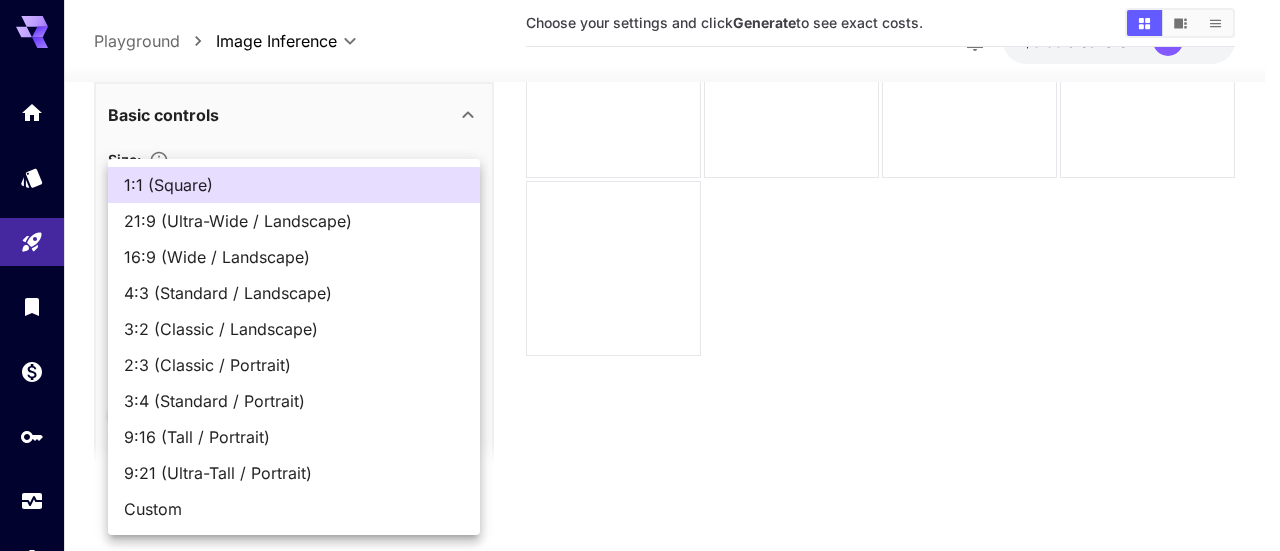 click on "**********" at bounding box center [640, 196] 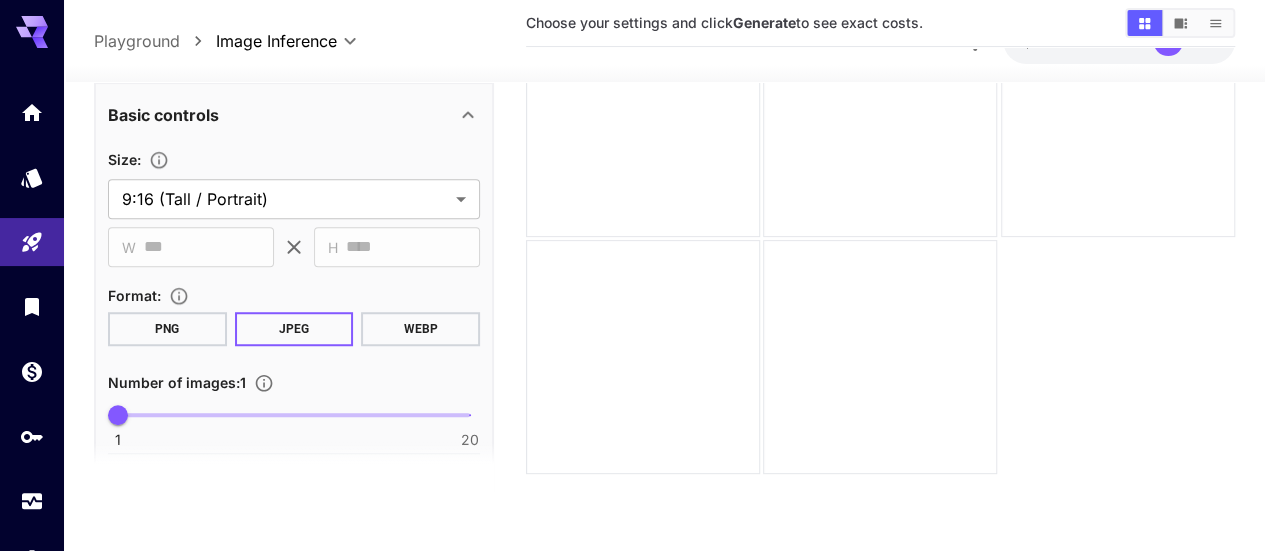 click on "PNG" at bounding box center (167, 328) 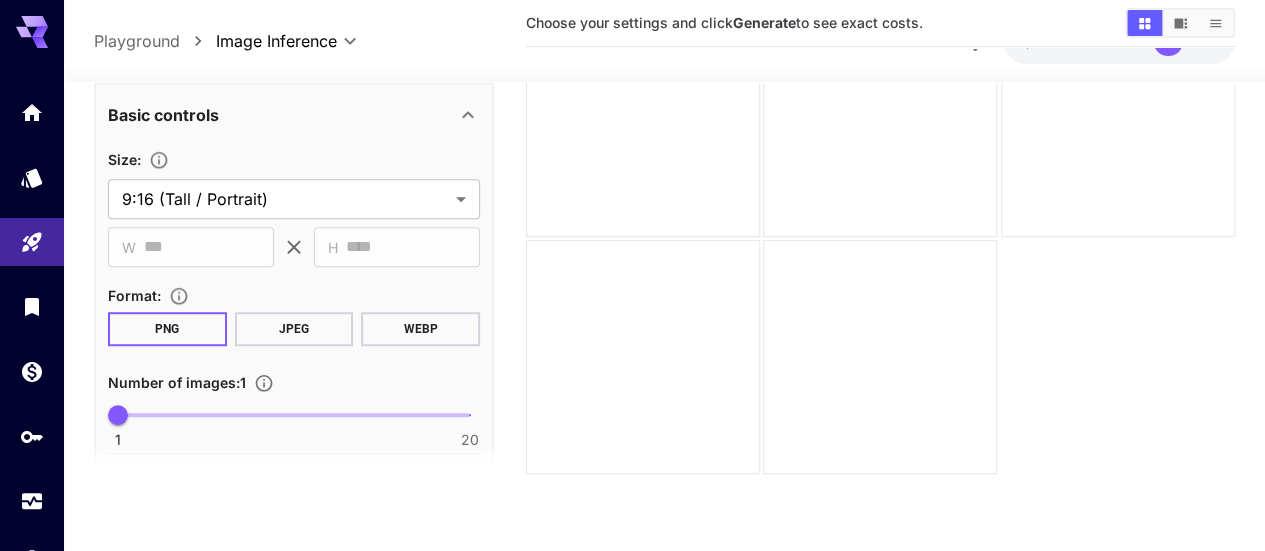 type 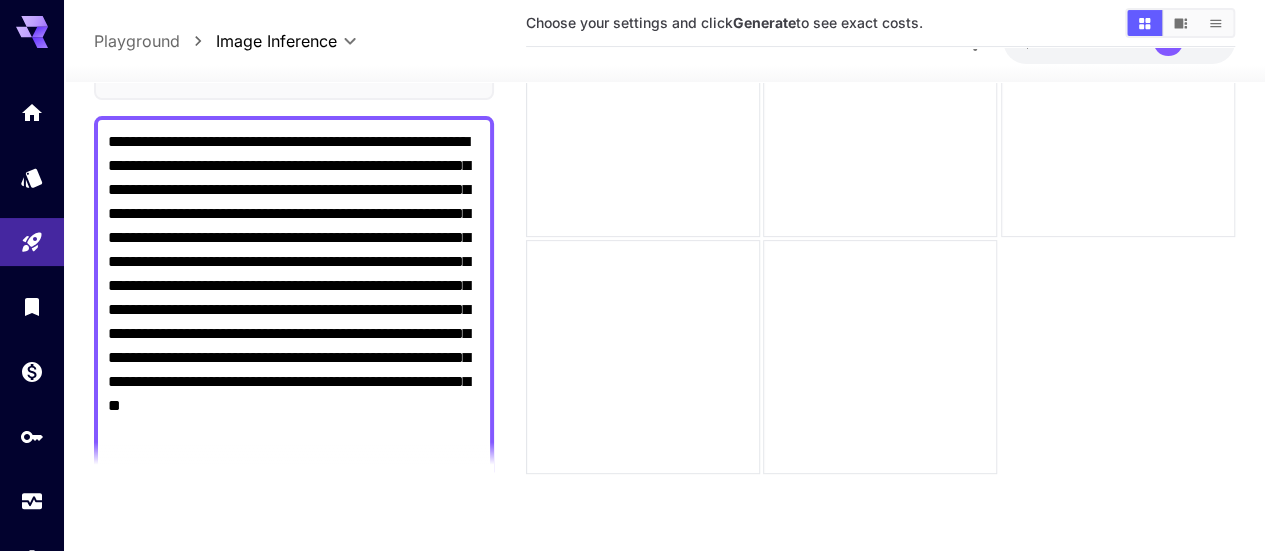 scroll, scrollTop: 14, scrollLeft: 0, axis: vertical 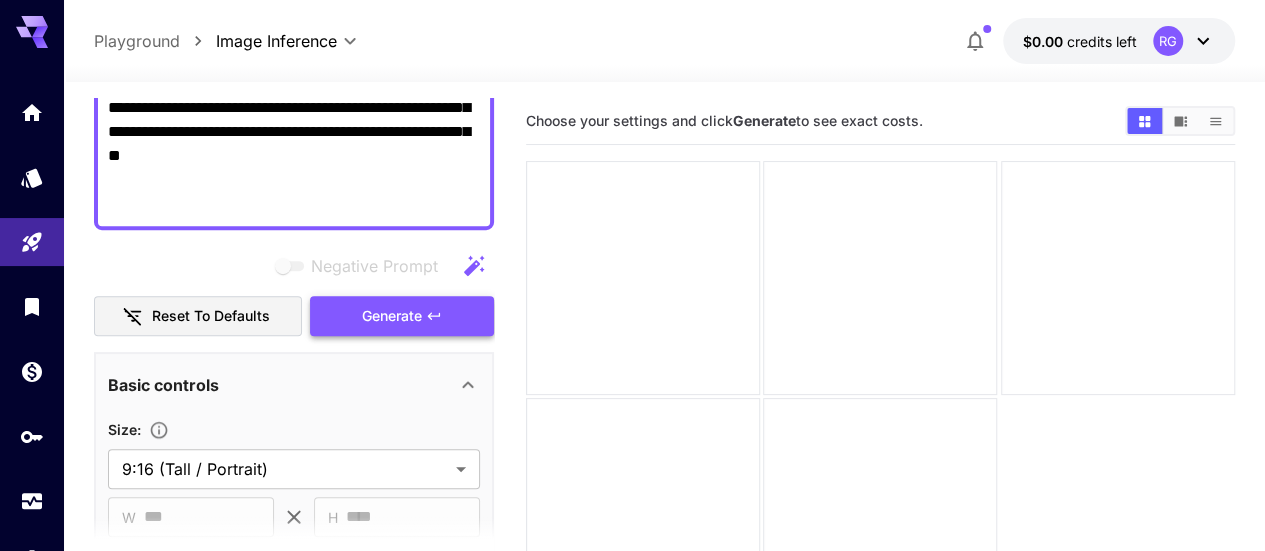 click on "Generate" at bounding box center (392, 316) 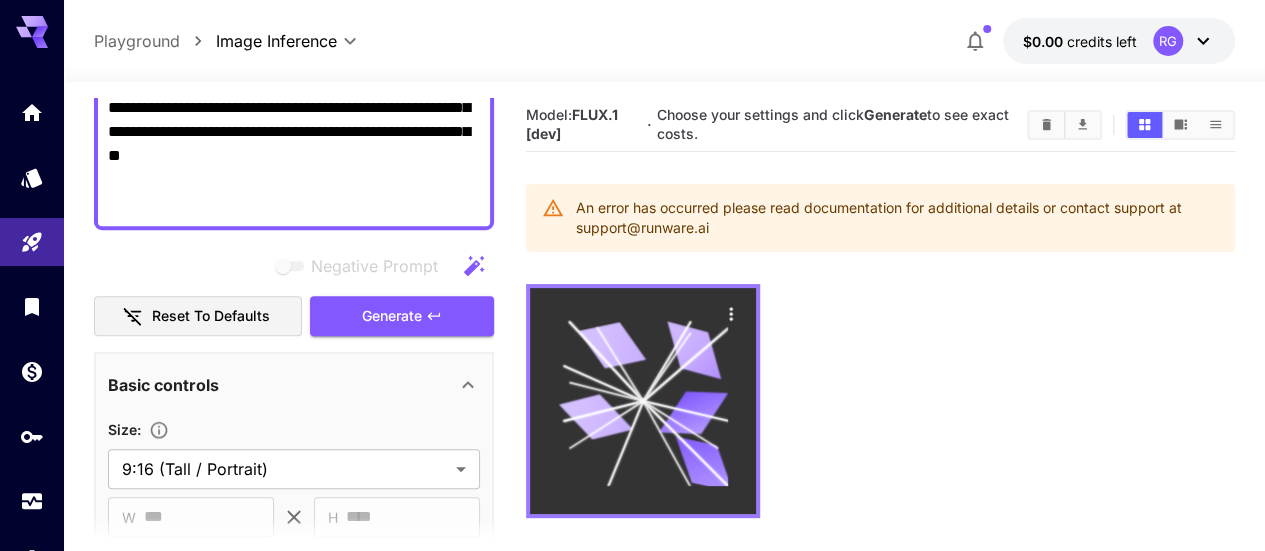 click 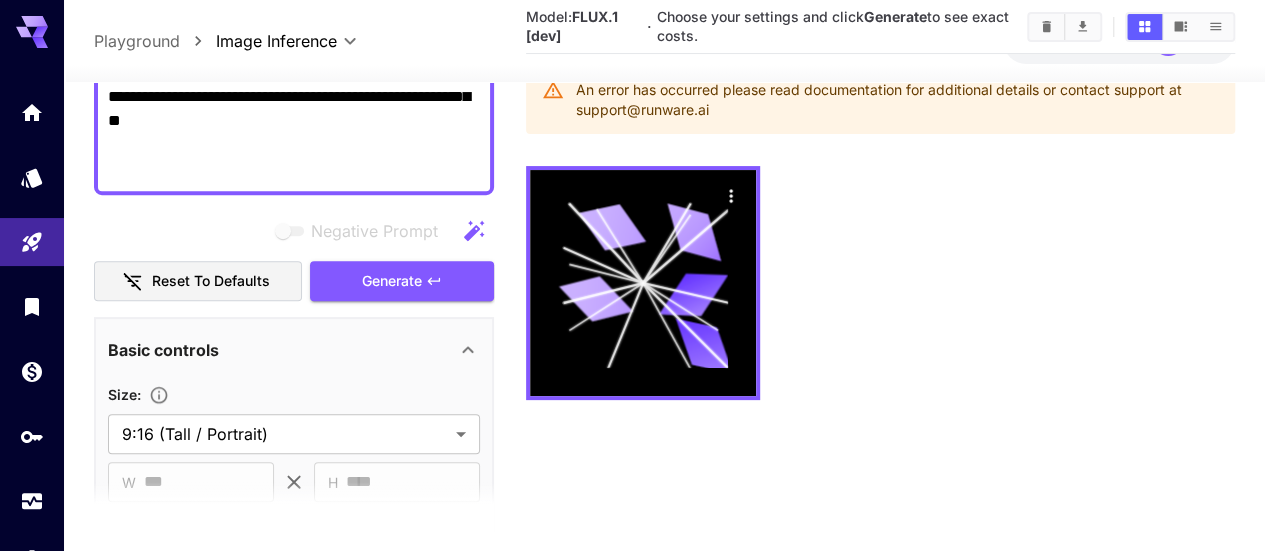 scroll, scrollTop: 158, scrollLeft: 0, axis: vertical 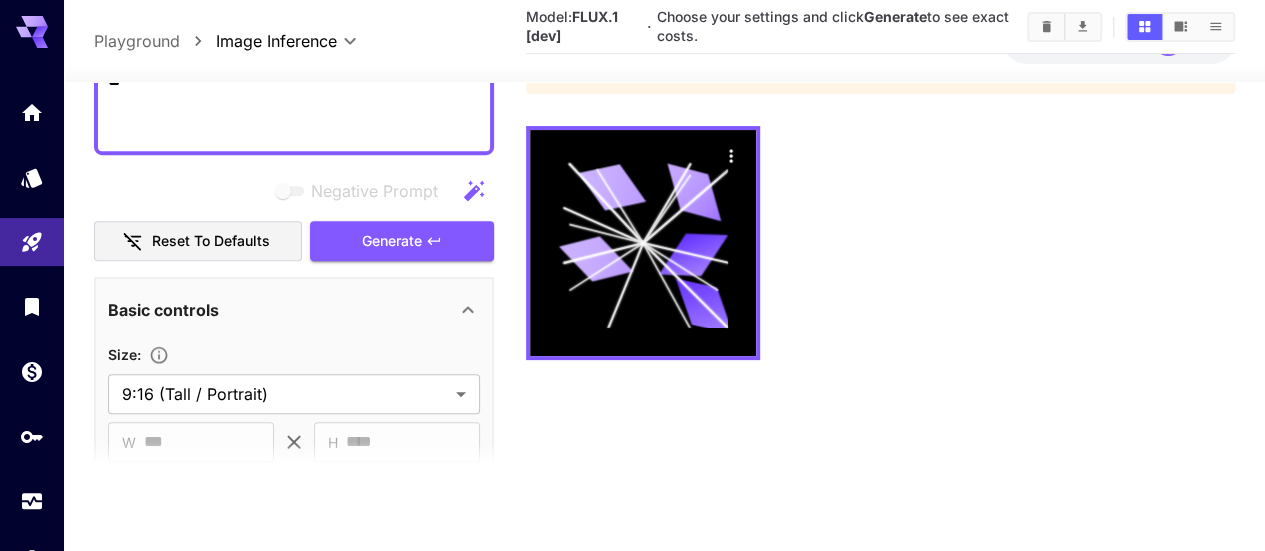 click on "Negative Prompt" at bounding box center [294, 190] 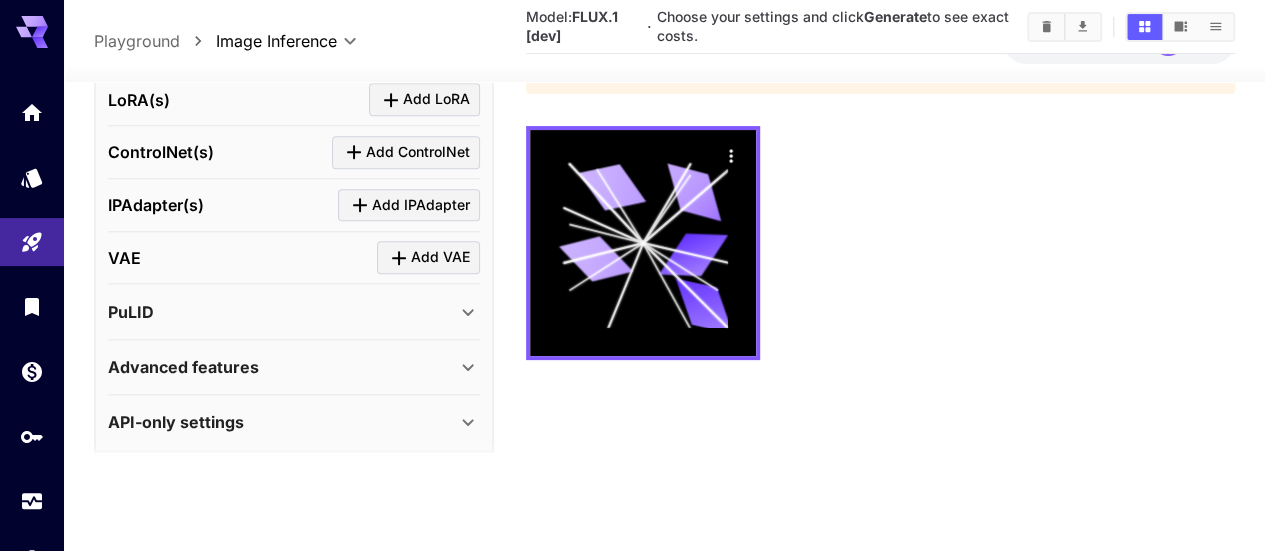 scroll, scrollTop: 1035, scrollLeft: 0, axis: vertical 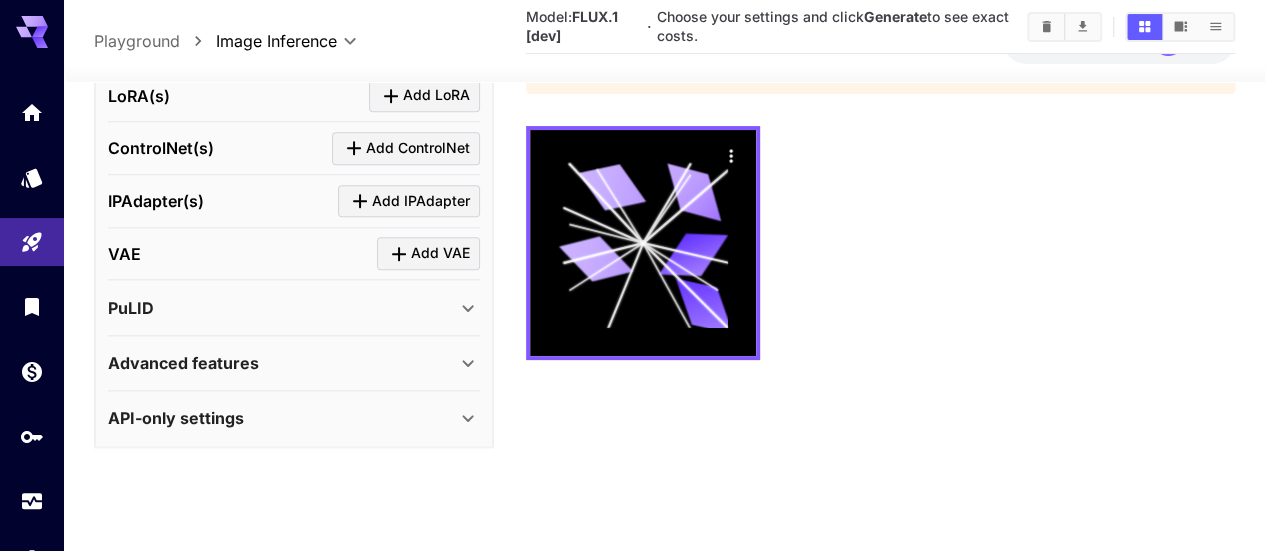 click on "Advanced features" at bounding box center (282, 363) 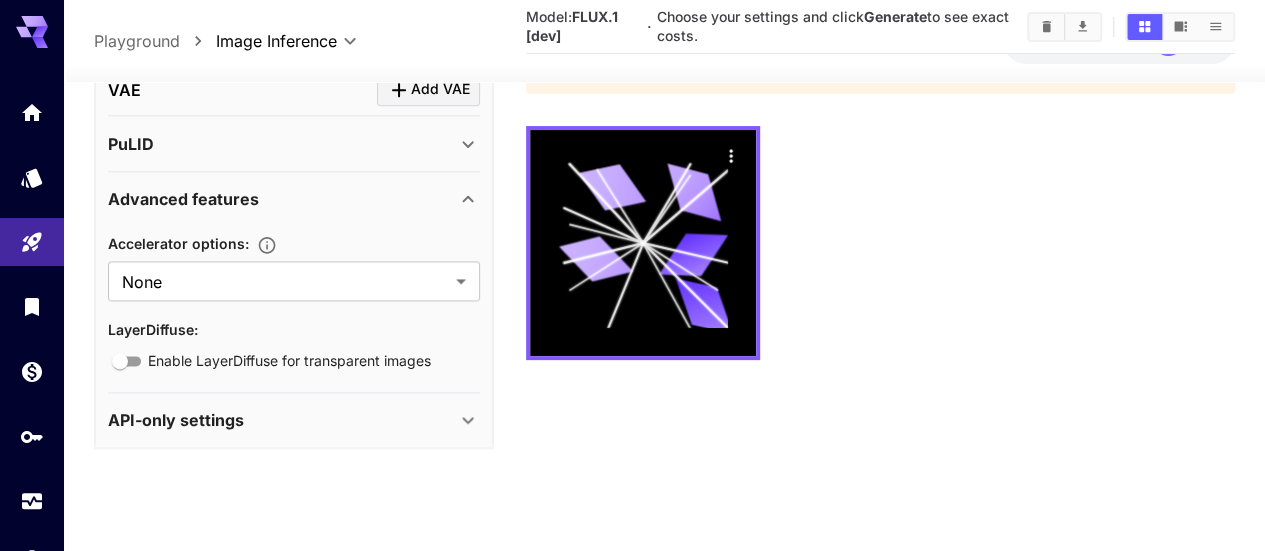 scroll, scrollTop: 1200, scrollLeft: 0, axis: vertical 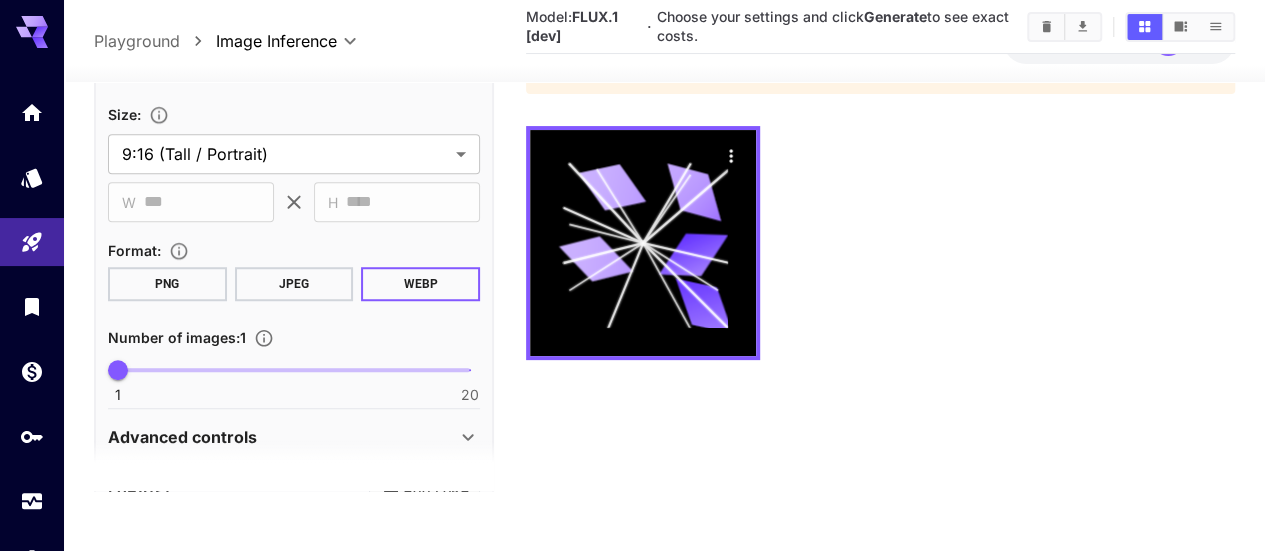 click on "PNG" at bounding box center (167, 283) 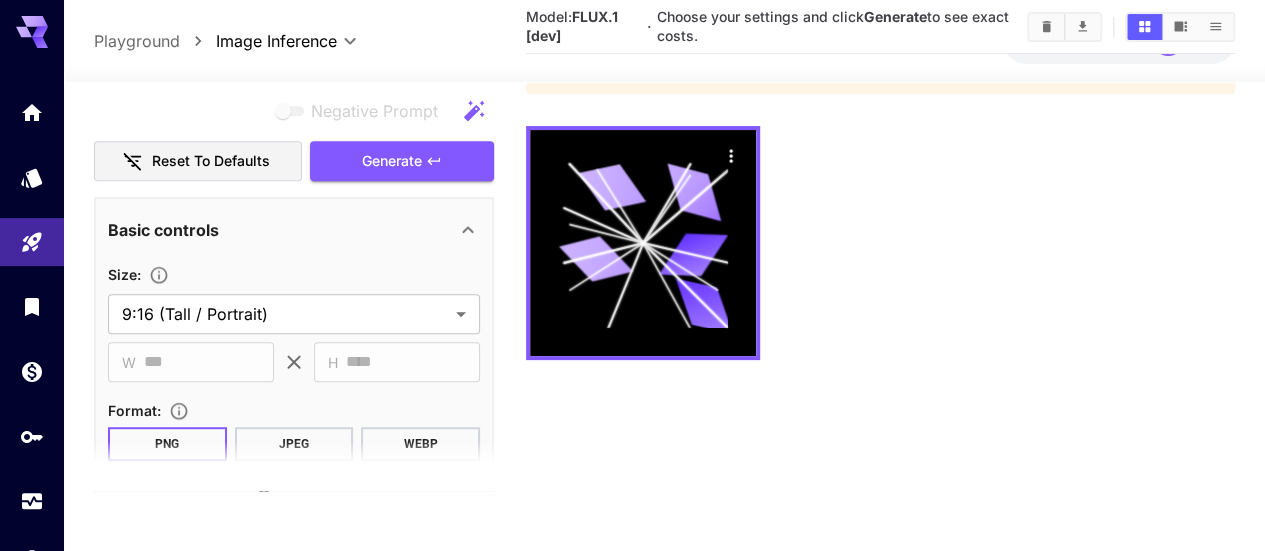 scroll, scrollTop: 520, scrollLeft: 0, axis: vertical 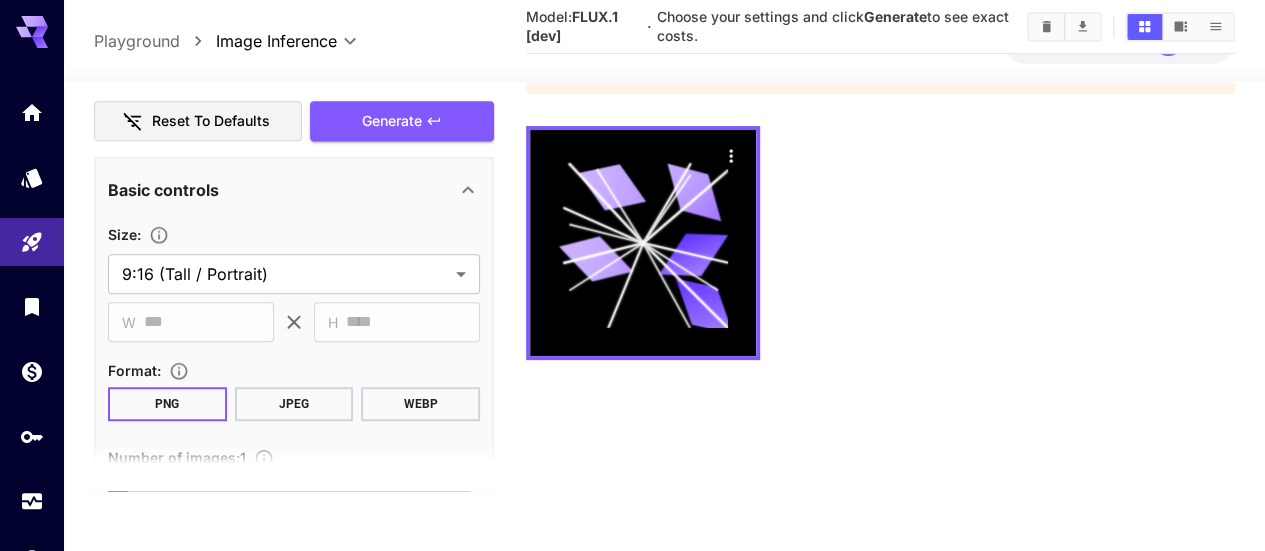 click on "JPEG" at bounding box center (294, 403) 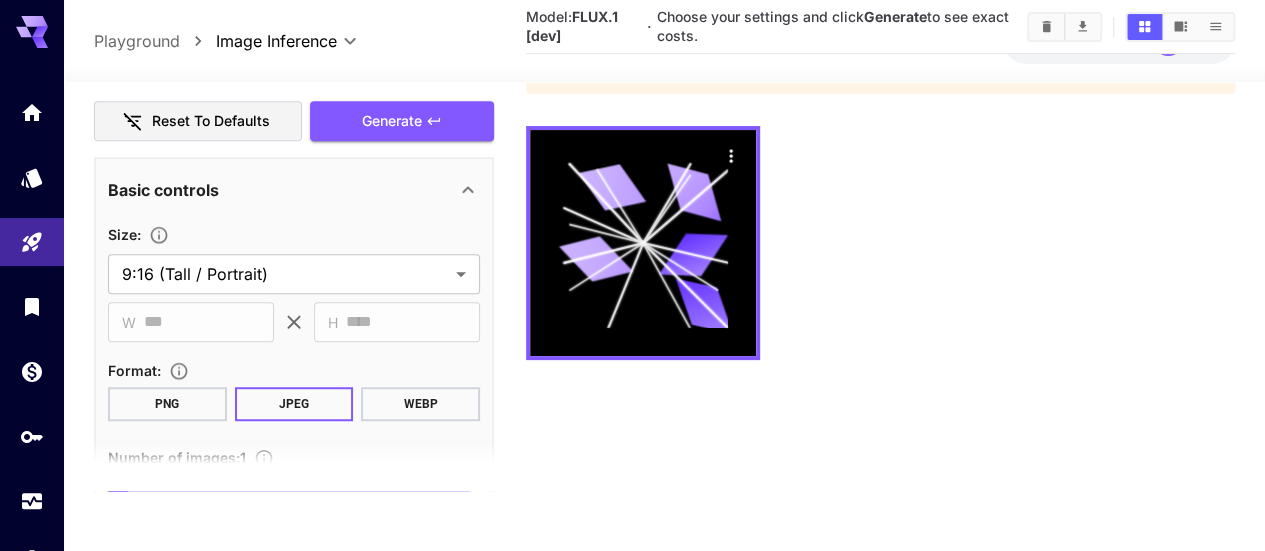 type 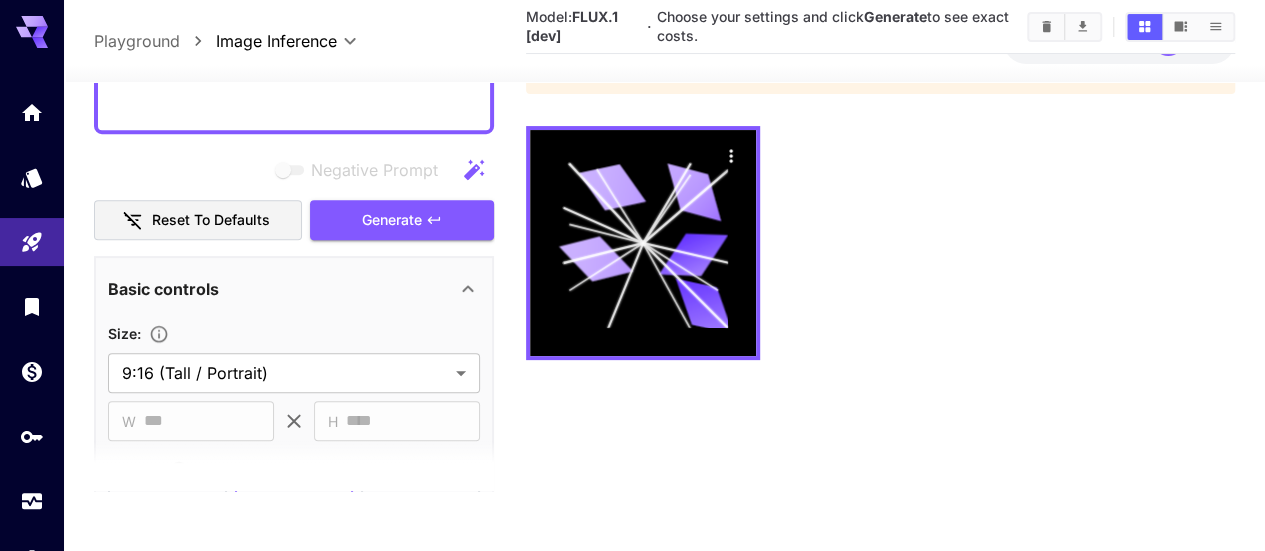 scroll, scrollTop: 320, scrollLeft: 0, axis: vertical 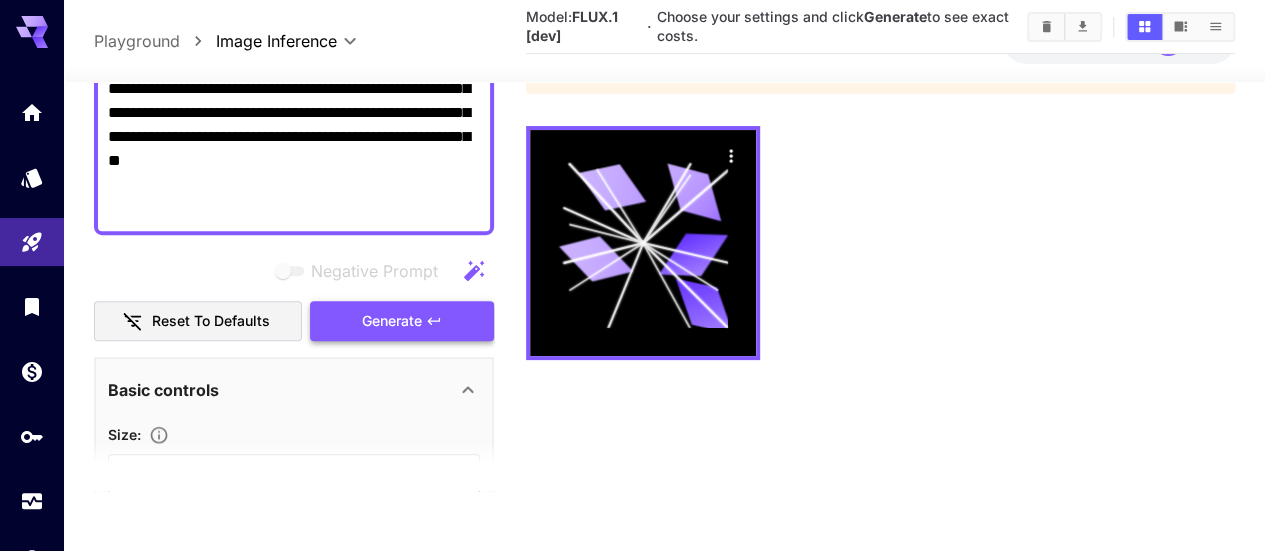 click on "Generate" at bounding box center (392, 320) 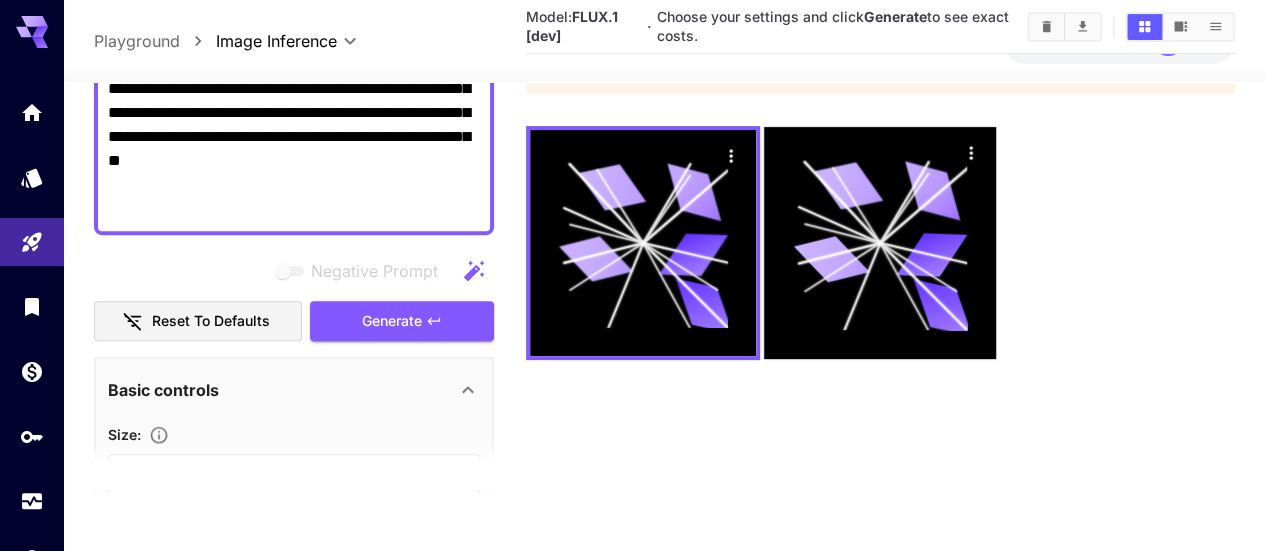 scroll, scrollTop: 0, scrollLeft: 0, axis: both 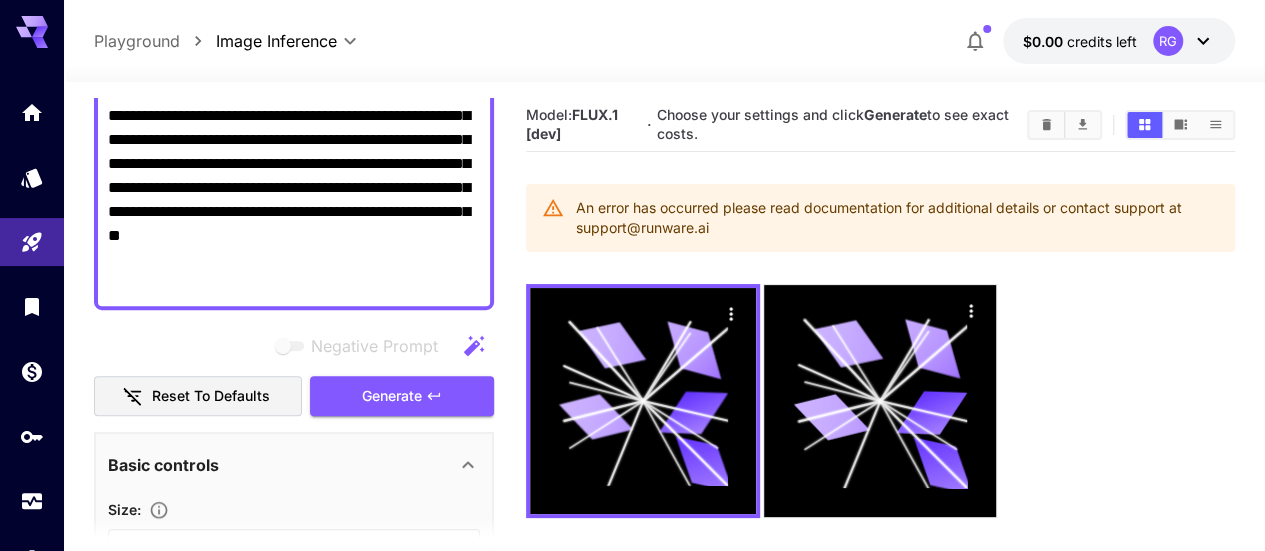 click on "RG" at bounding box center (1168, 41) 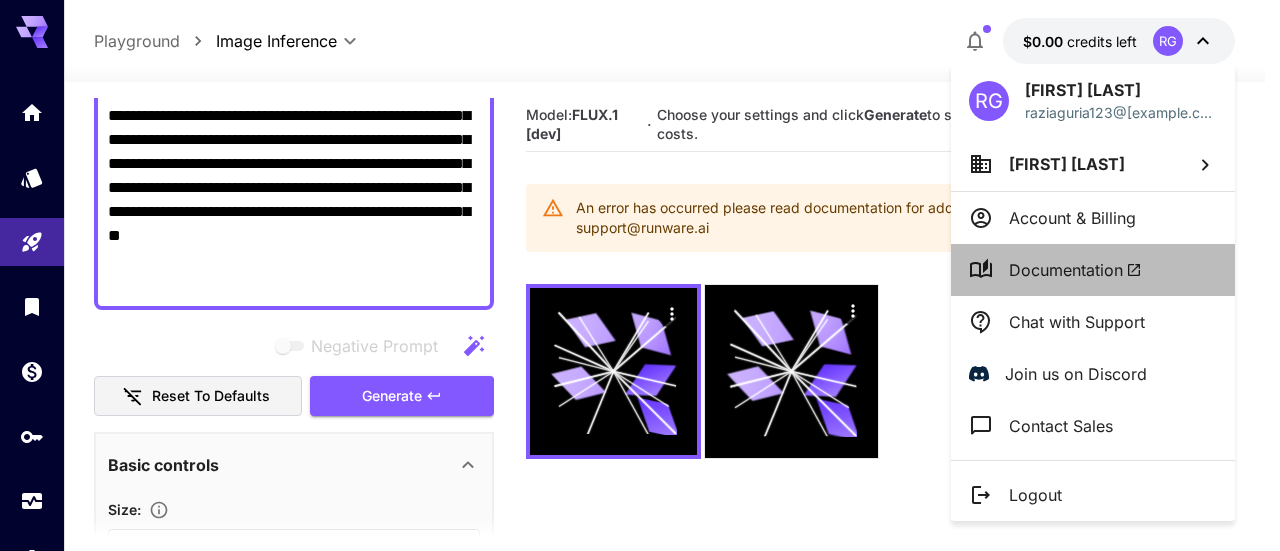 click on "Documentation" at bounding box center (1093, 270) 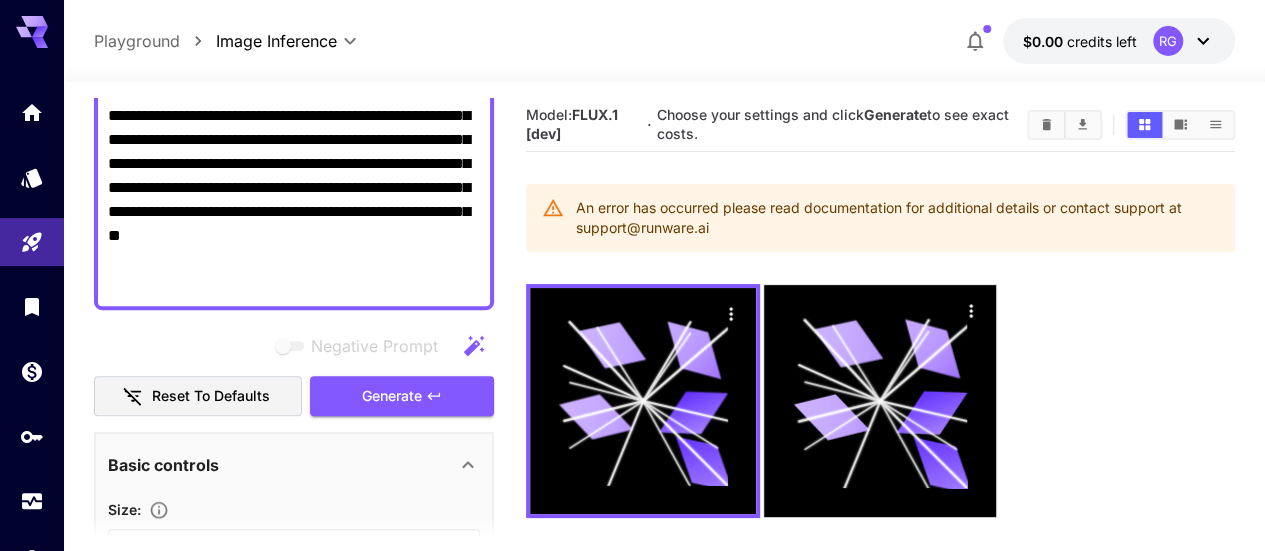click on "Basic controls" at bounding box center [294, 465] 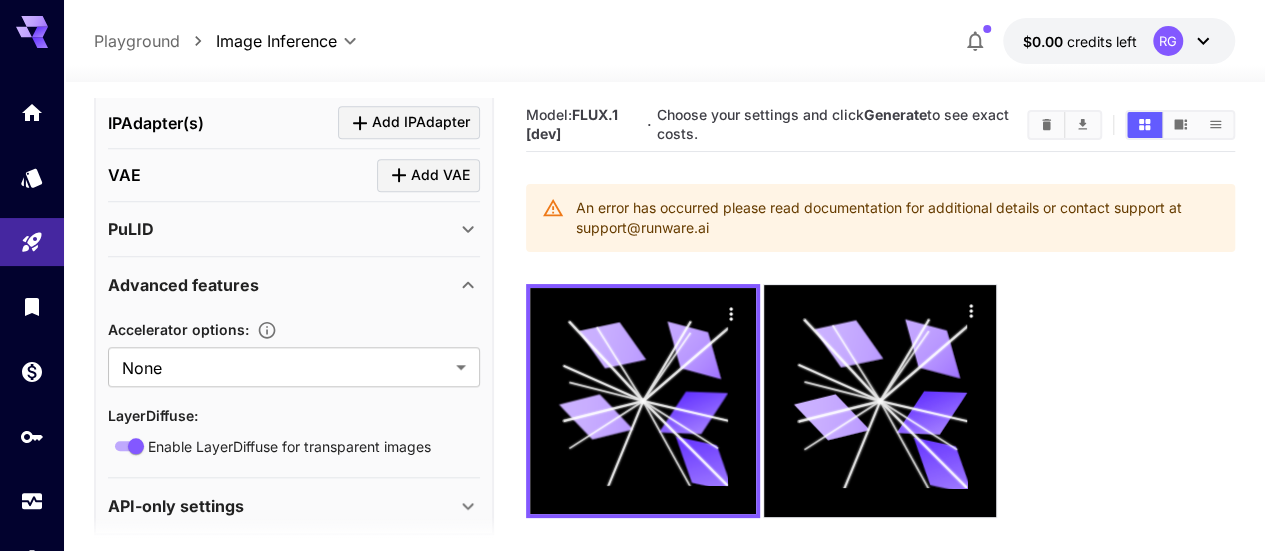 scroll, scrollTop: 892, scrollLeft: 0, axis: vertical 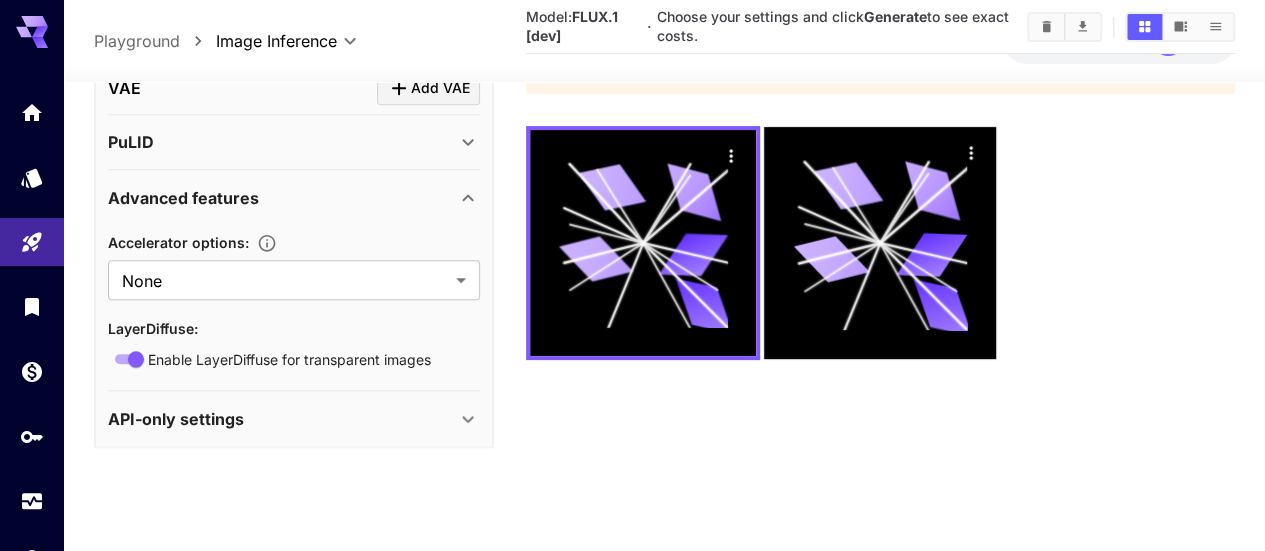 click on "API-only settings" at bounding box center [176, 418] 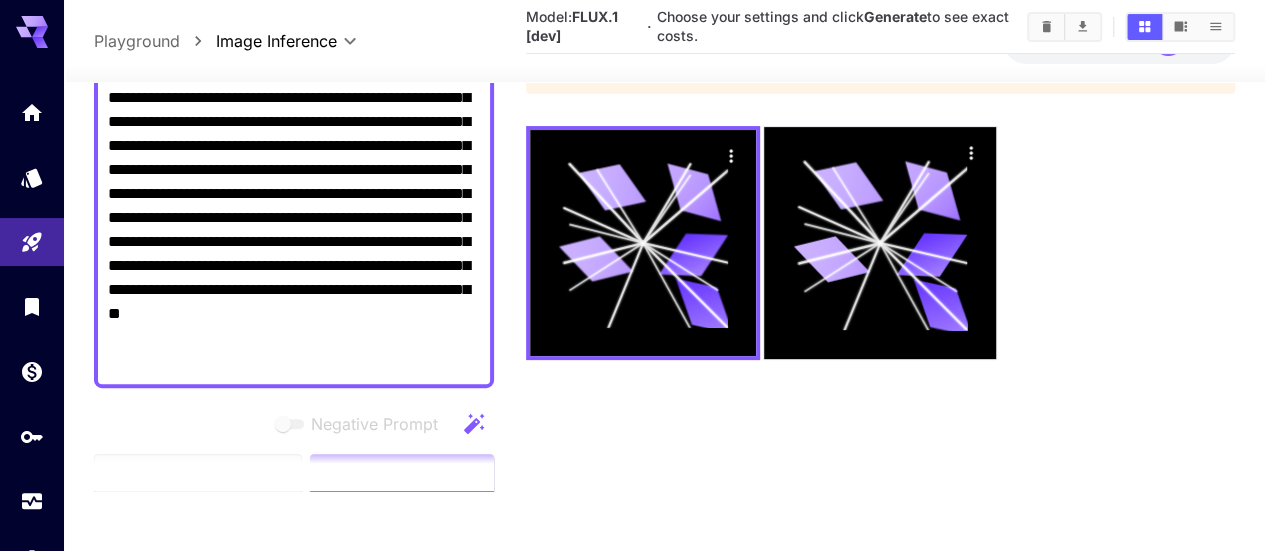 scroll, scrollTop: 24, scrollLeft: 0, axis: vertical 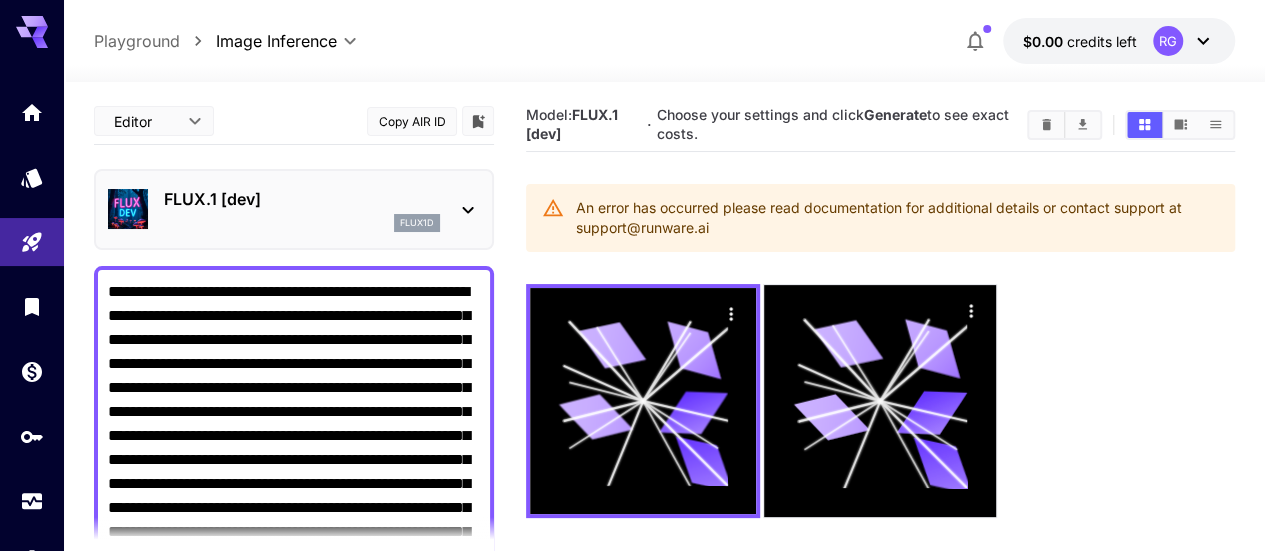 click on "FLUX.1 [dev] flux1d" at bounding box center [294, 209] 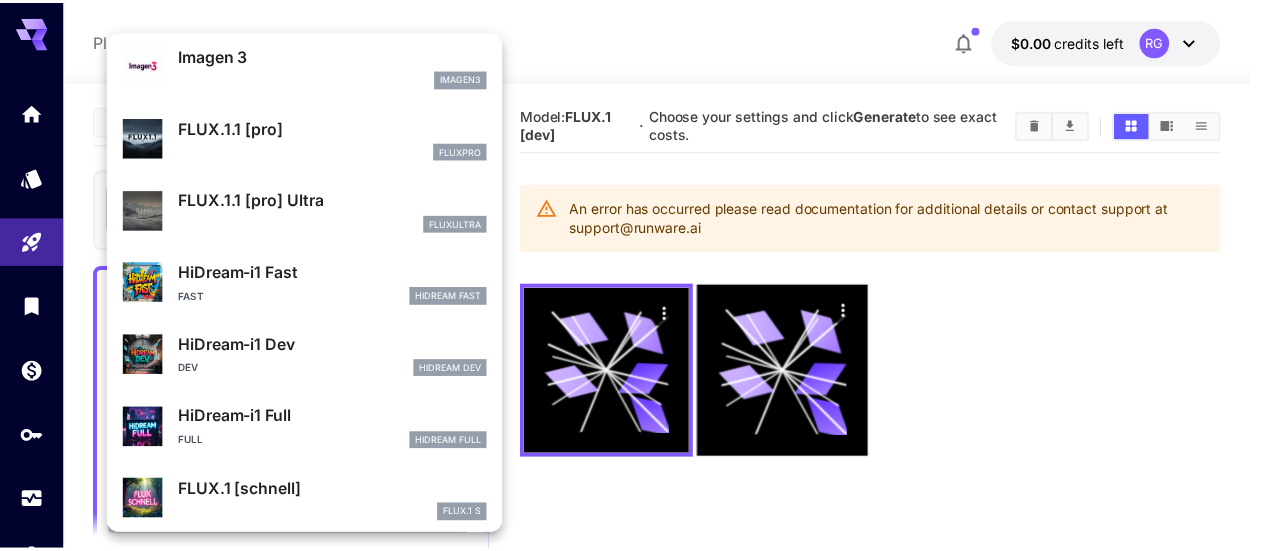 scroll, scrollTop: 1033, scrollLeft: 0, axis: vertical 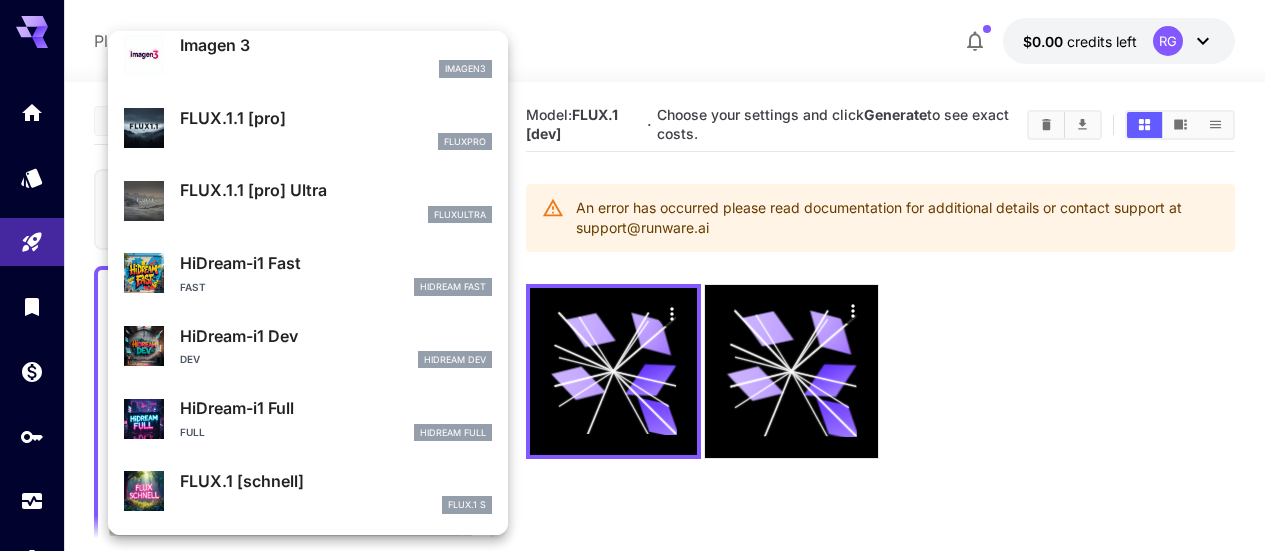 click on "HiDream-i1 Full" at bounding box center [336, 408] 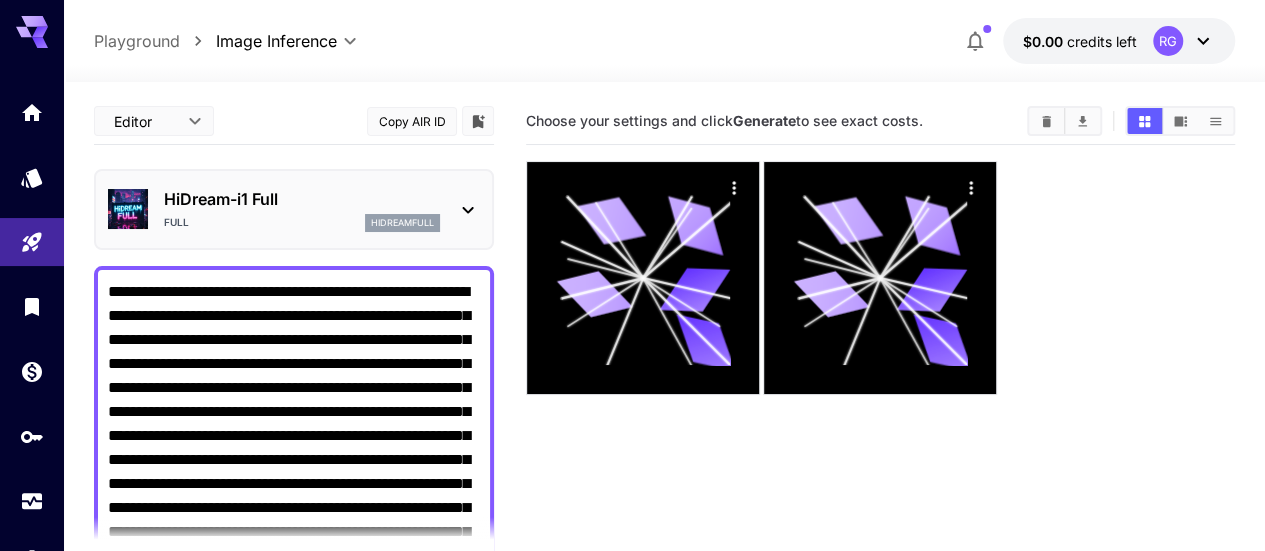 click on "Editor **** ​ Copy AIR ID" at bounding box center (294, 121) 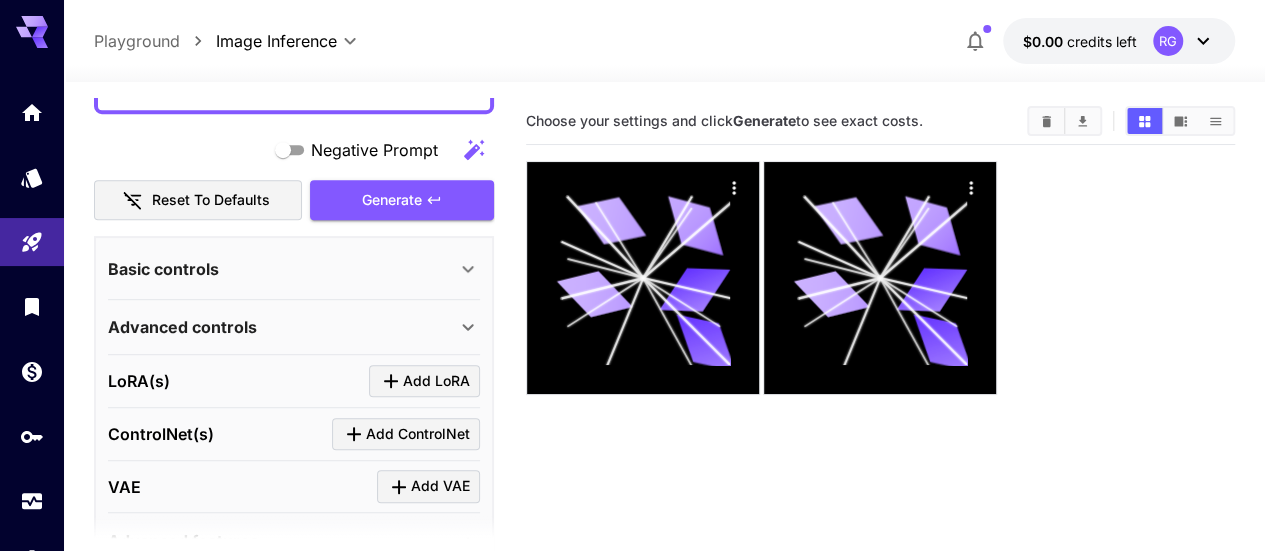 scroll, scrollTop: 520, scrollLeft: 0, axis: vertical 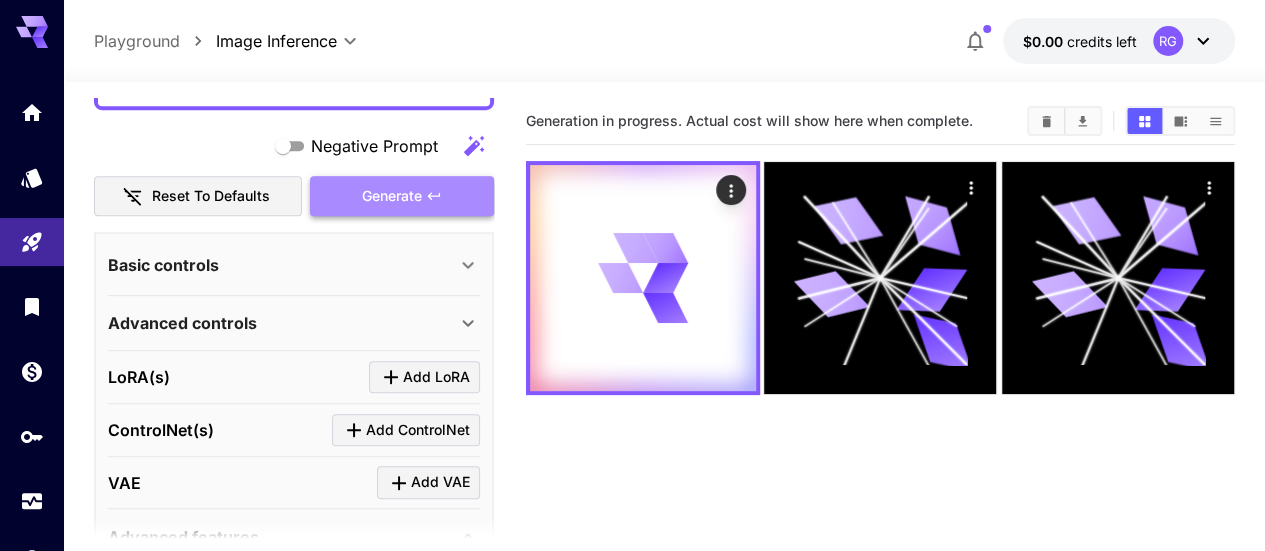 click on "Generate" at bounding box center [392, 196] 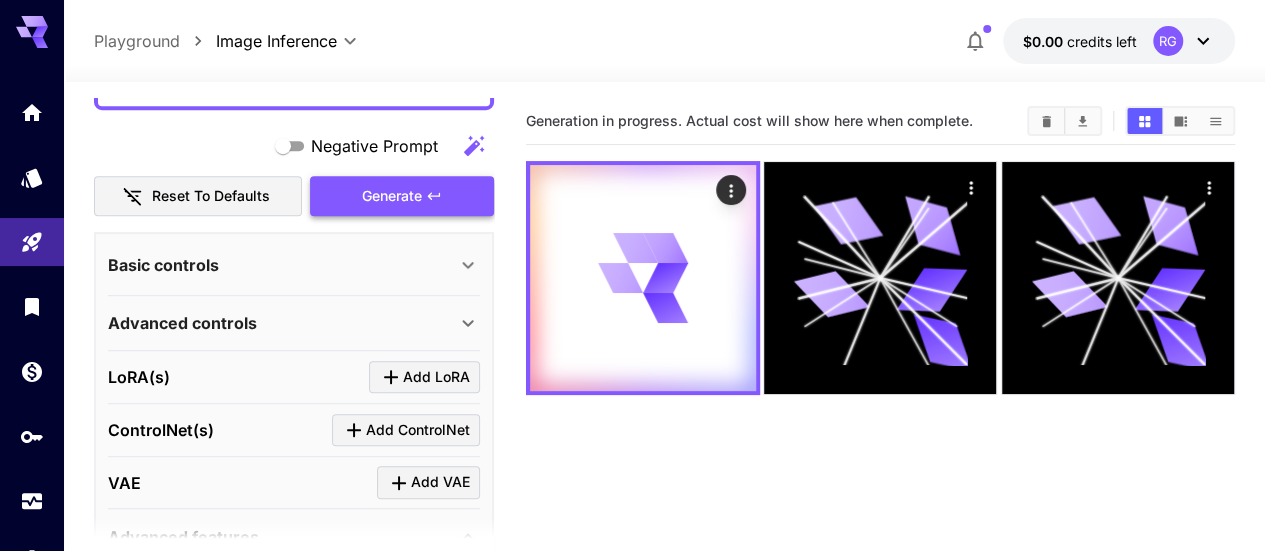 type 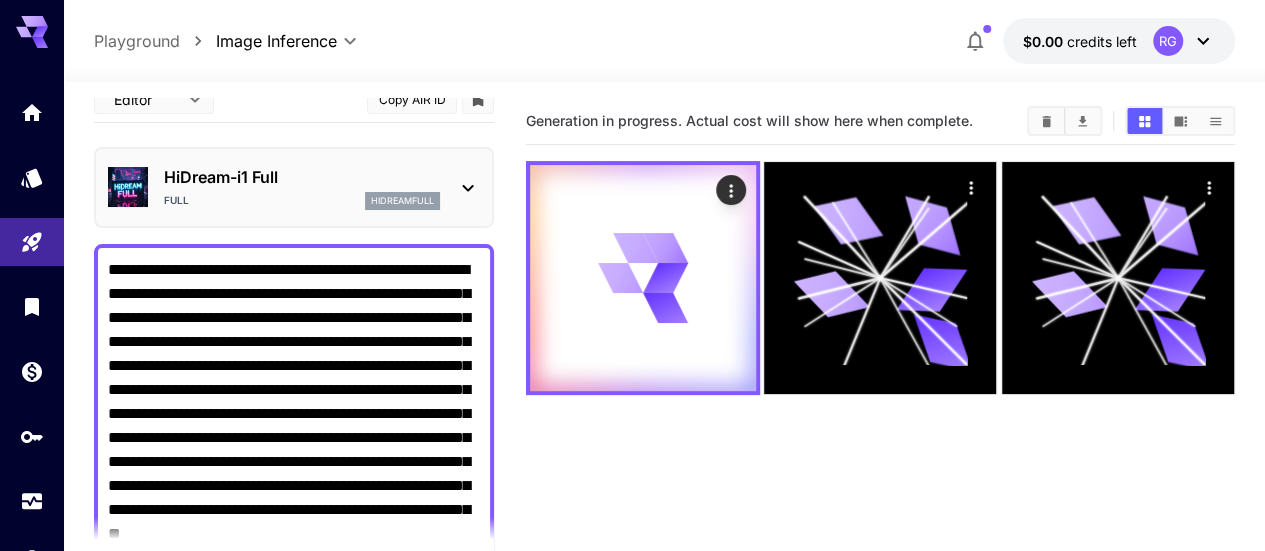 scroll, scrollTop: 0, scrollLeft: 0, axis: both 